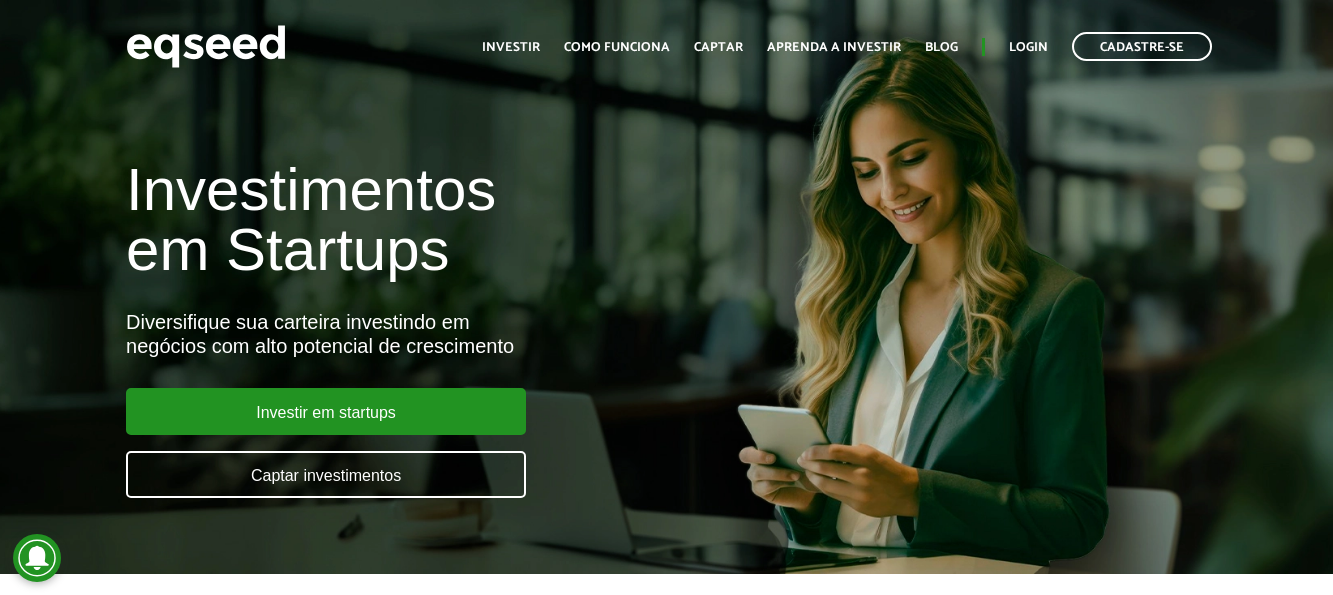scroll, scrollTop: 0, scrollLeft: 0, axis: both 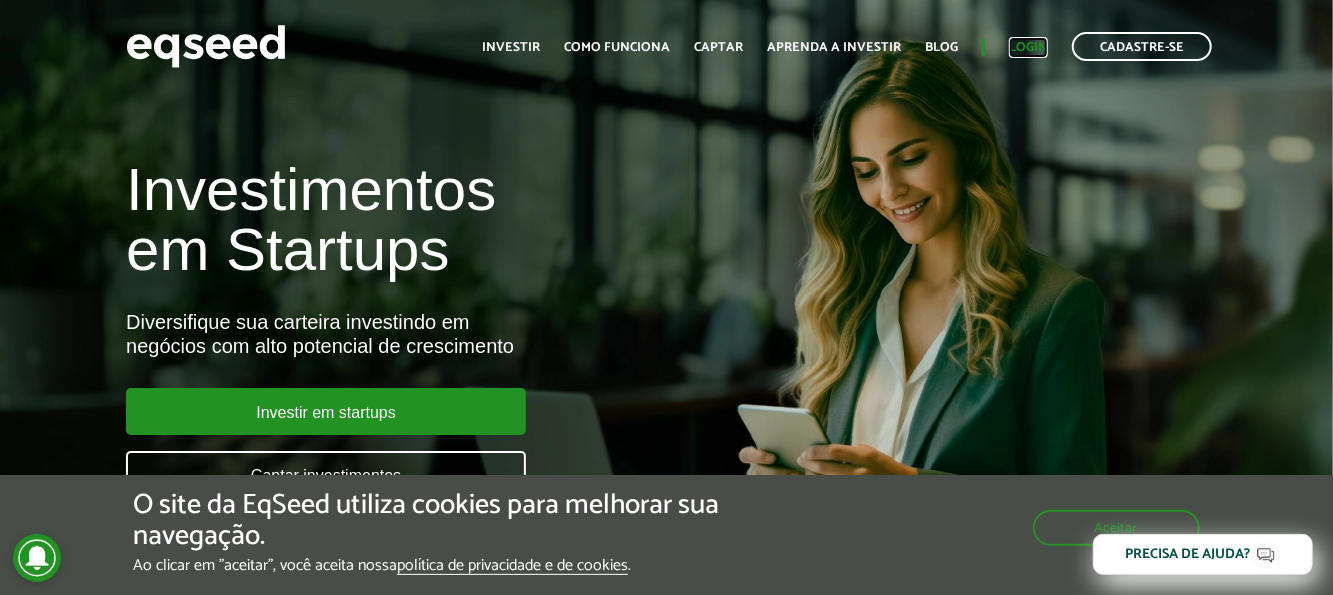 click on "Login" at bounding box center [1028, 47] 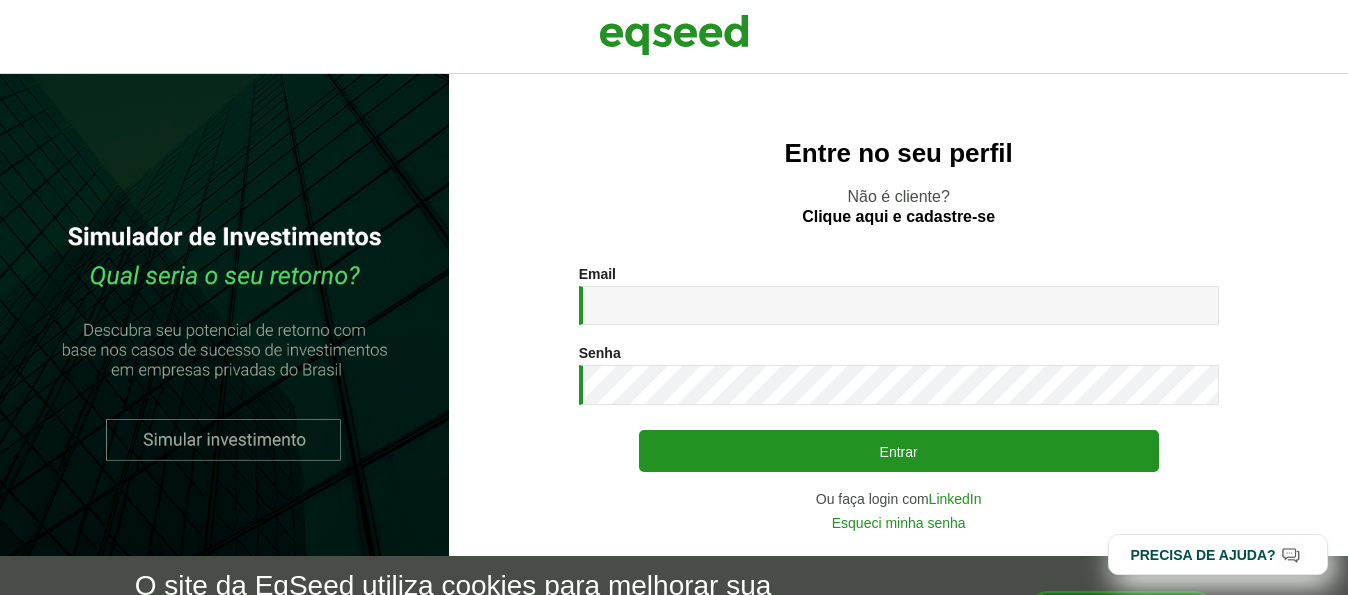 scroll, scrollTop: 0, scrollLeft: 0, axis: both 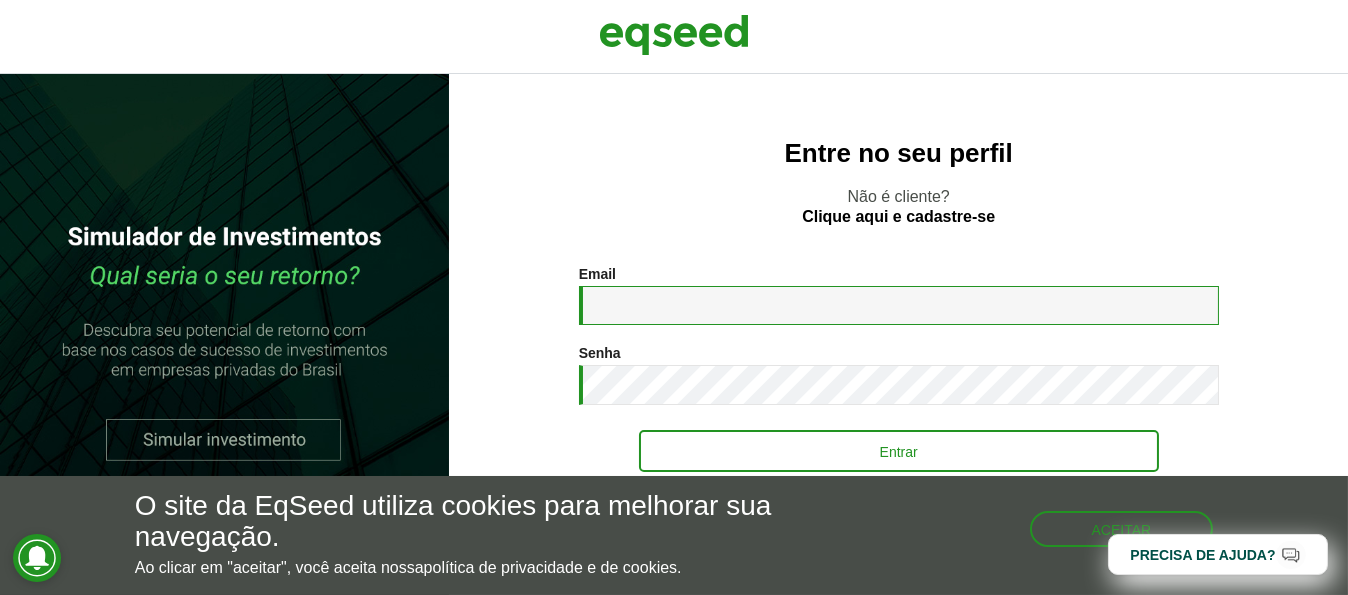 type on "**********" 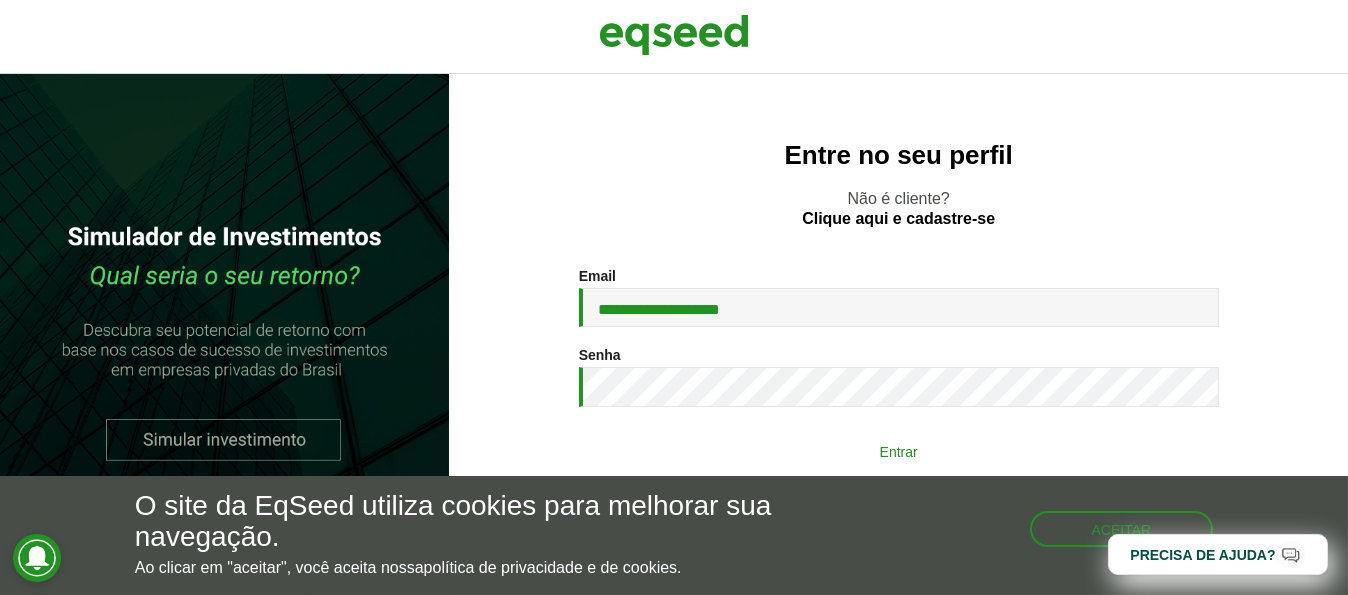 click on "Entrar" at bounding box center [899, 451] 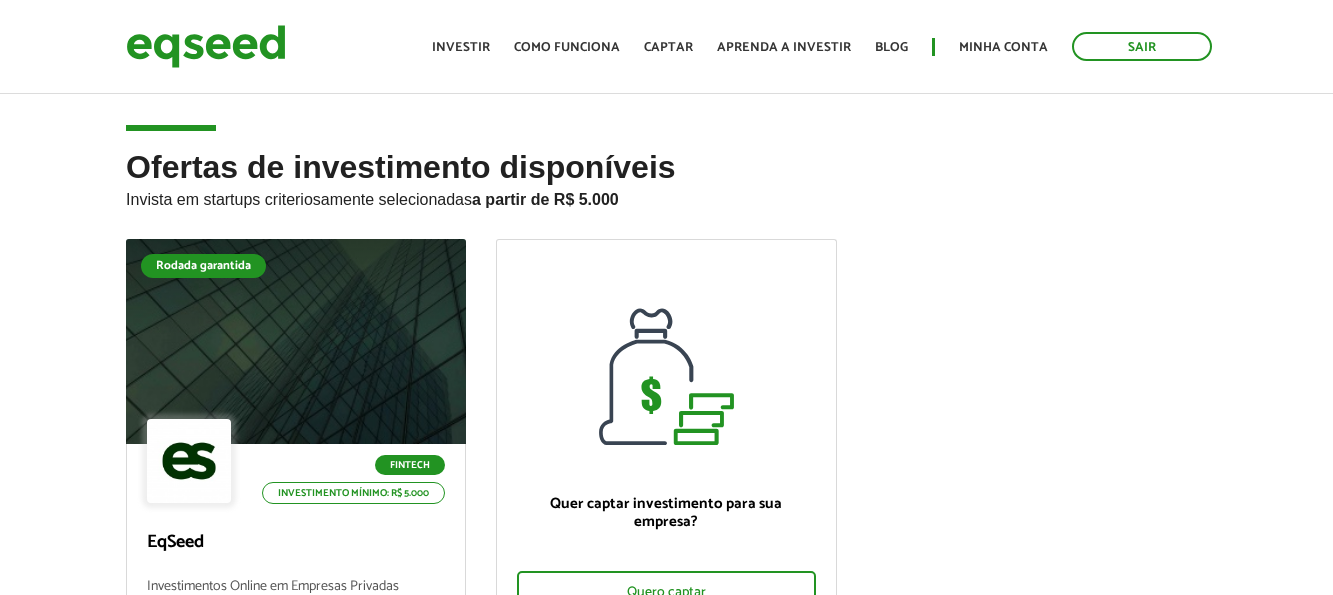 scroll, scrollTop: 0, scrollLeft: 0, axis: both 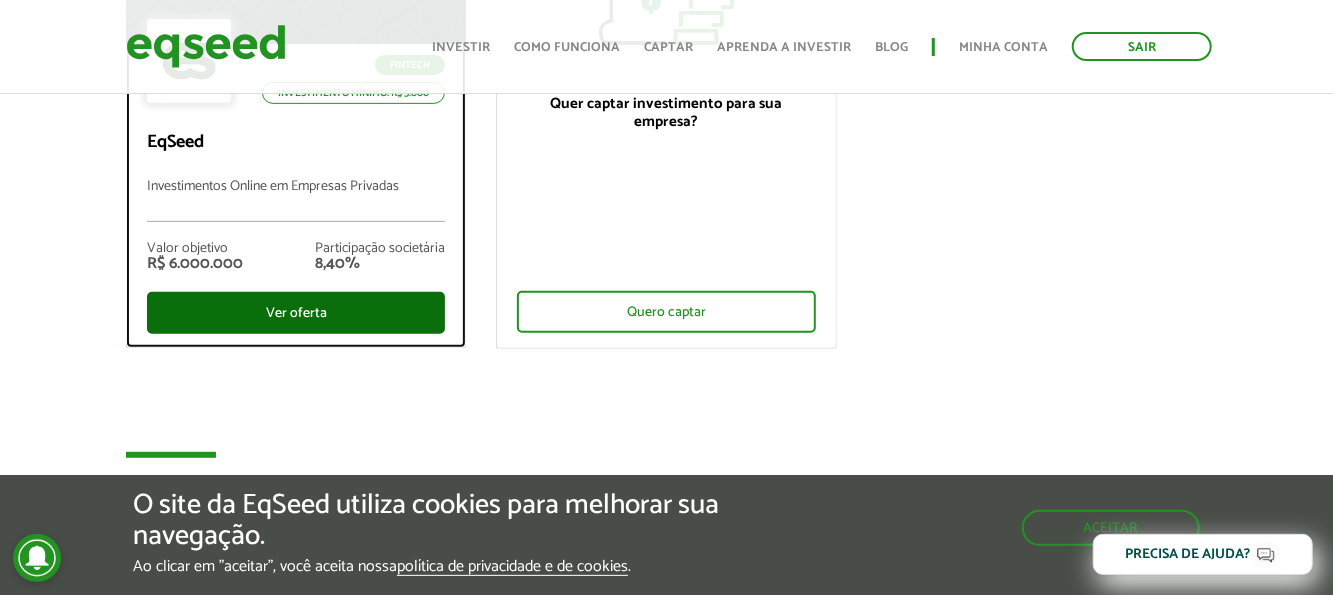 click on "Ver oferta" at bounding box center (296, 313) 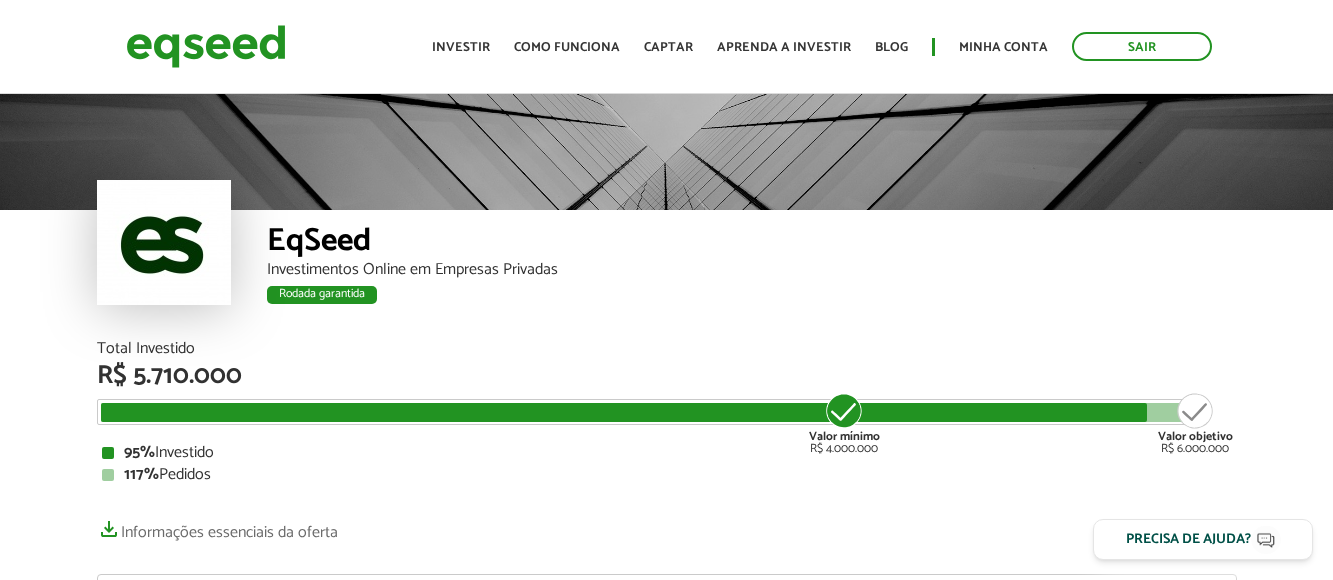 scroll, scrollTop: 0, scrollLeft: 0, axis: both 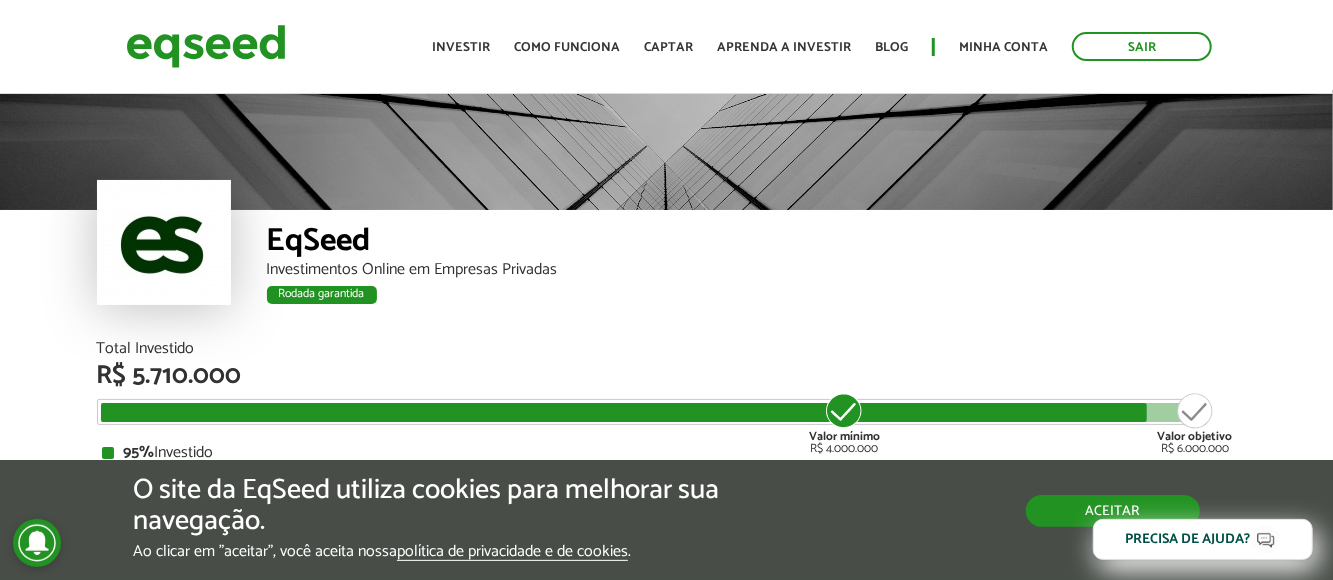 click on "Aceitar" at bounding box center (1113, 511) 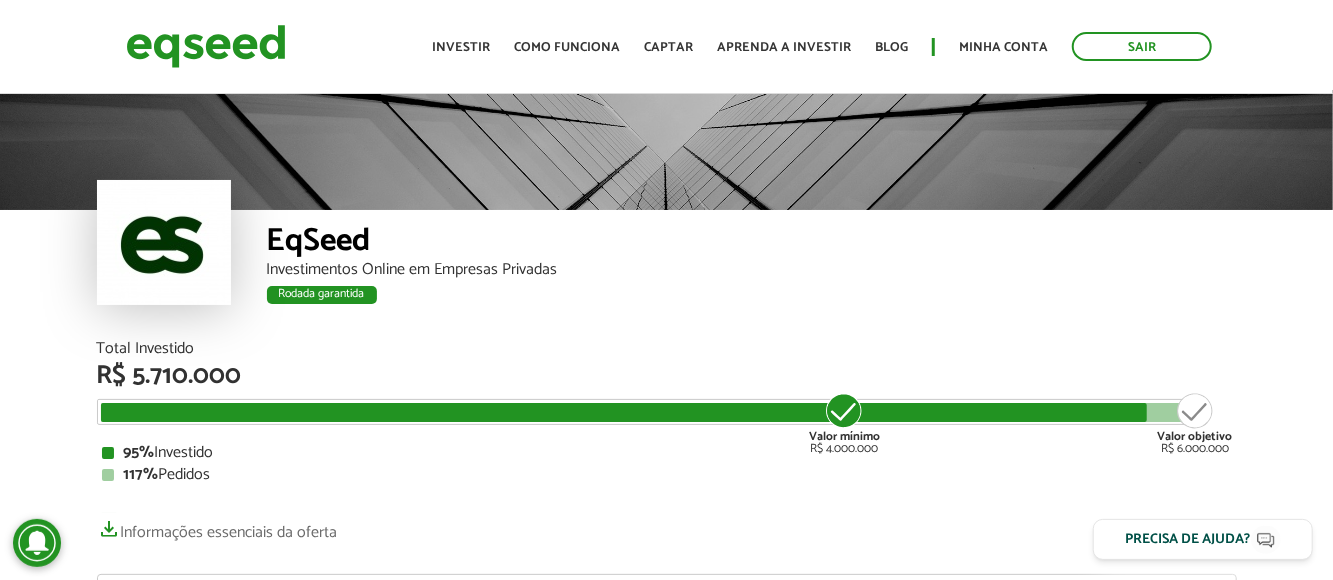 click on "EqSeed
Investimentos Online em Empresas Privadas
Rodada garantida
Rodada garantida
Total Investido
R$ 5.710.000
Valor mínimo R$ 4.000.000
Valor objetivo R$ 6.000.000
95%  Investido
117%  Pedidos
Informações essenciais da oferta
Valor objetivo
R$ 6.000.000
8,4% 370" at bounding box center [666, 783] 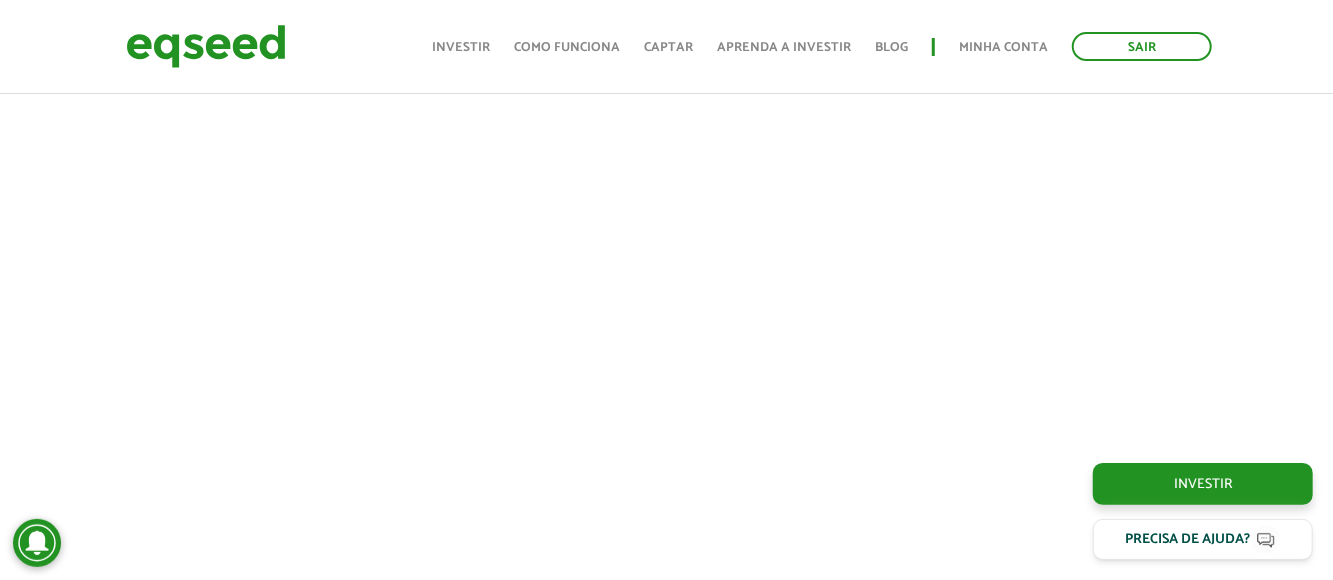 scroll, scrollTop: 800, scrollLeft: 0, axis: vertical 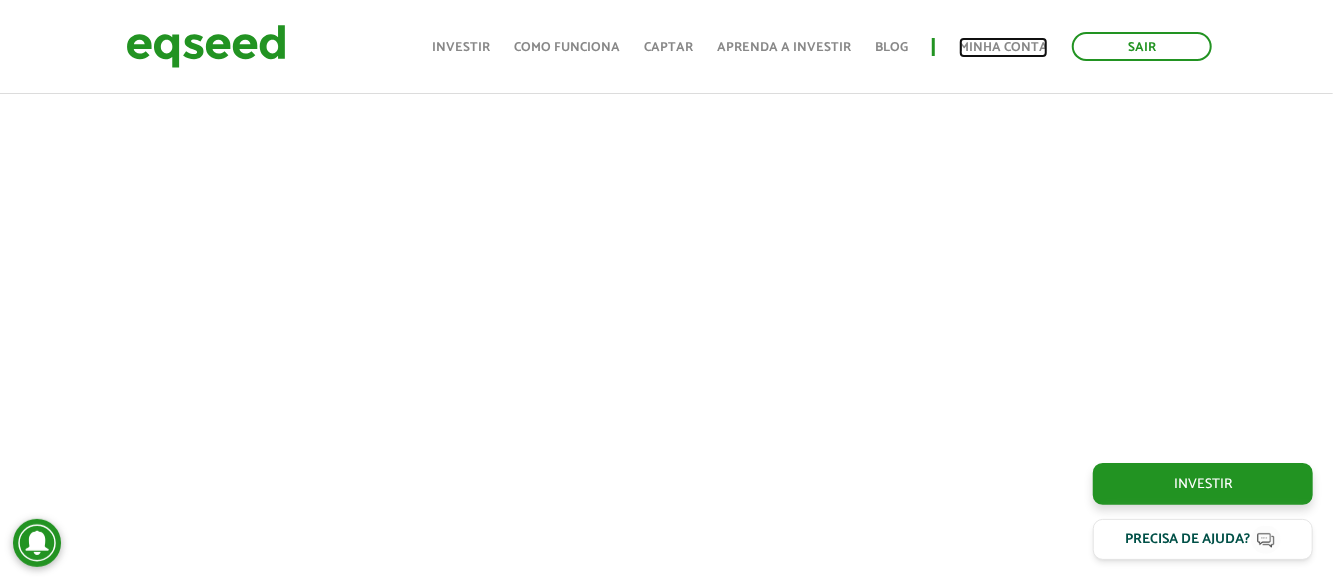 click on "Minha conta" at bounding box center [1003, 47] 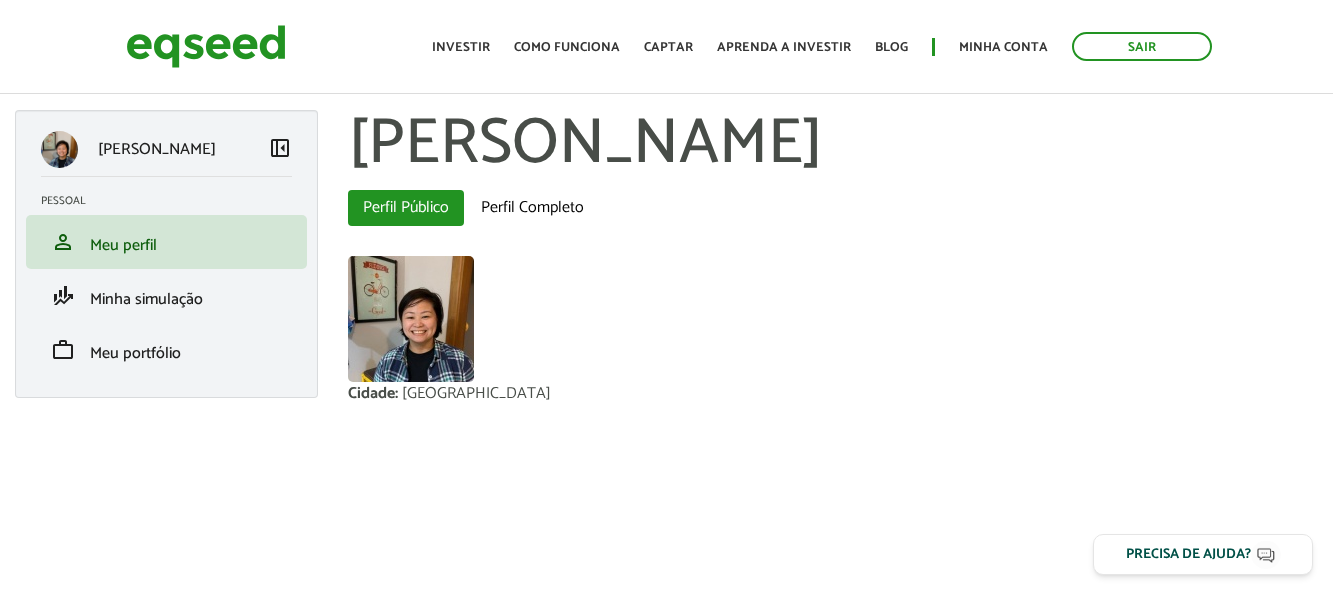 scroll, scrollTop: 0, scrollLeft: 0, axis: both 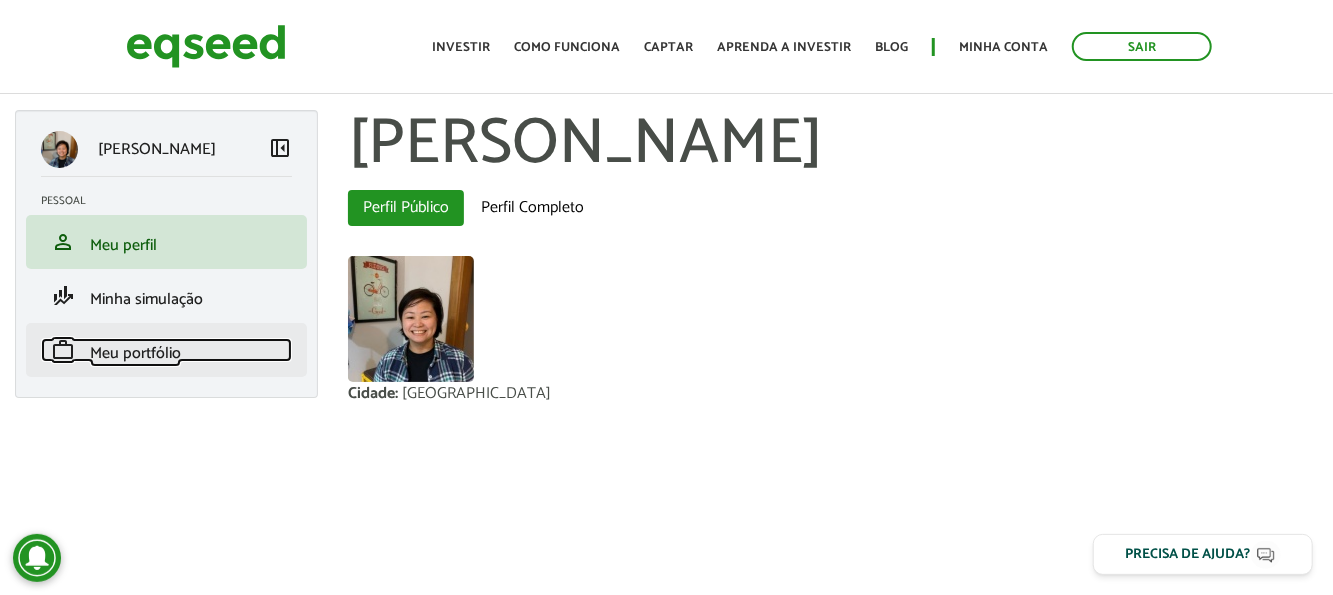 click on "Meu portfólio" at bounding box center [135, 353] 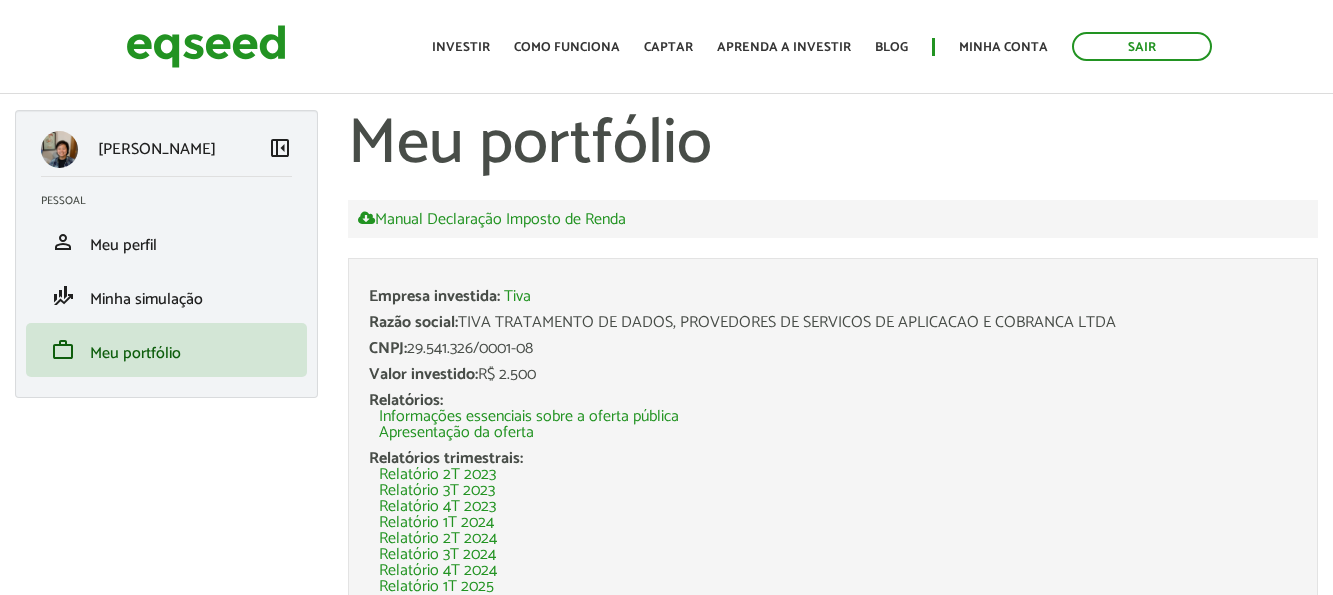 scroll, scrollTop: 0, scrollLeft: 0, axis: both 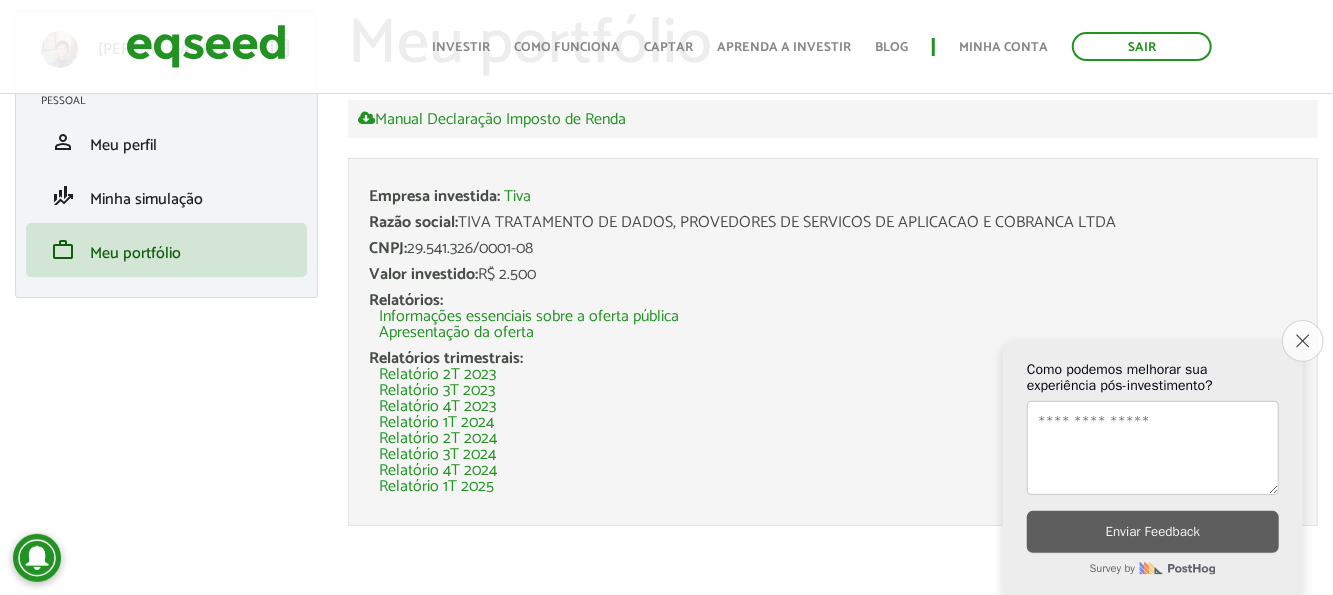 click on "Close survey" 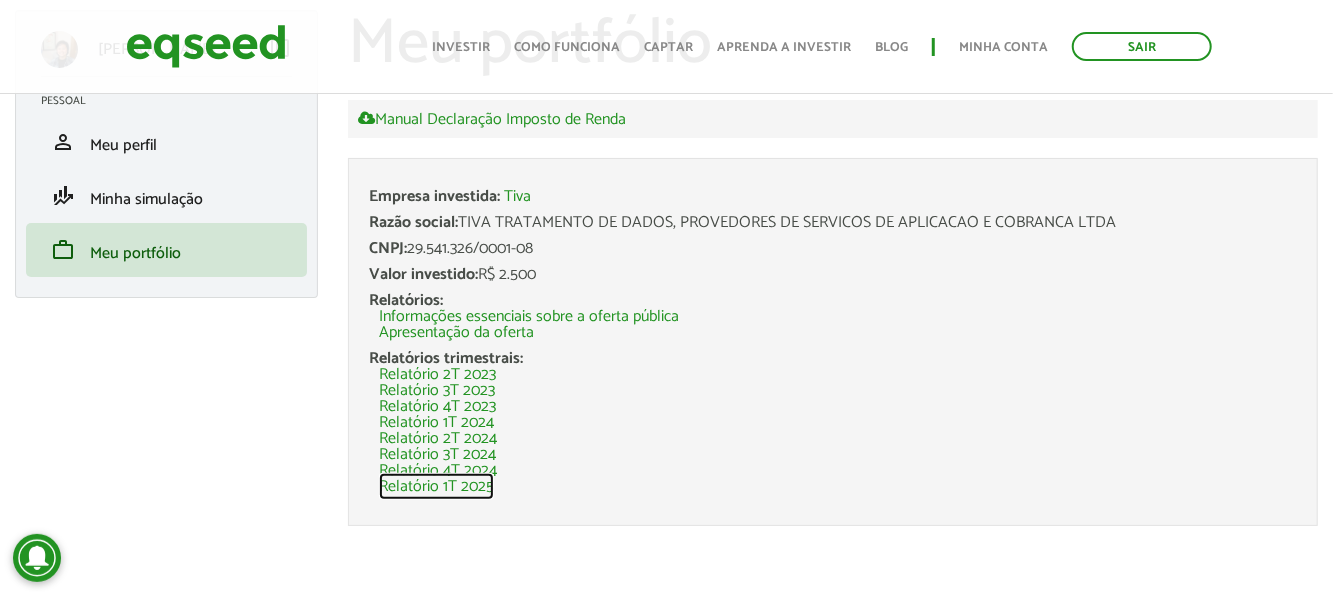 click on "Relatório 1T 2025" at bounding box center (436, 487) 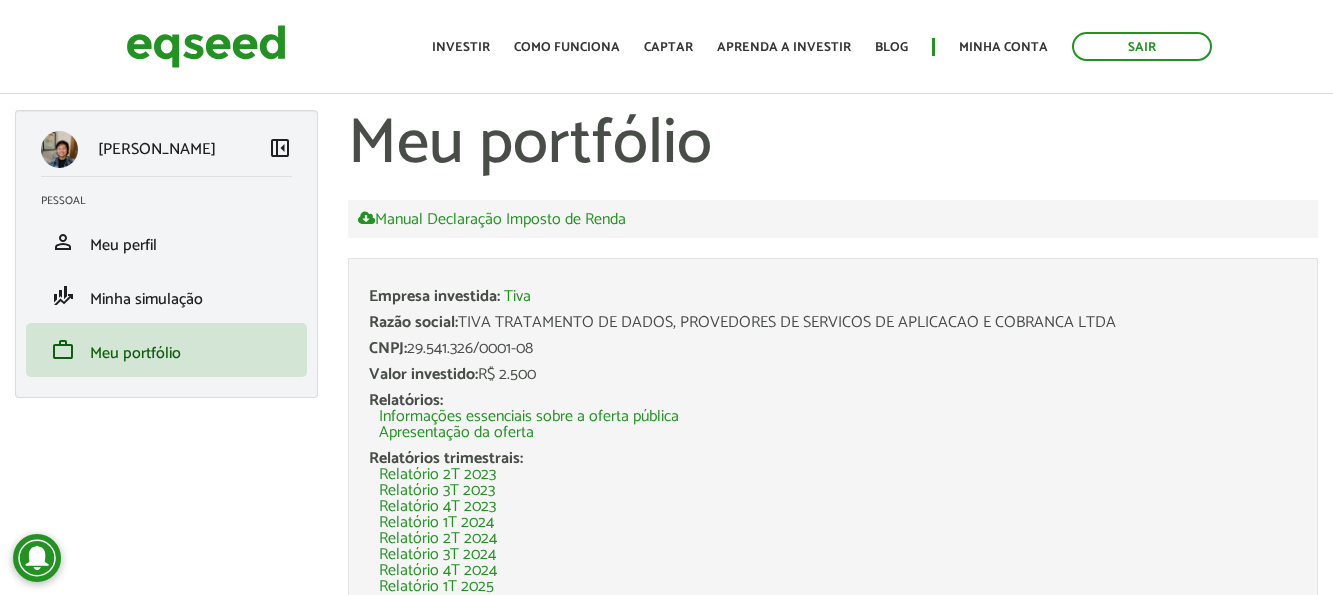 scroll, scrollTop: 0, scrollLeft: 0, axis: both 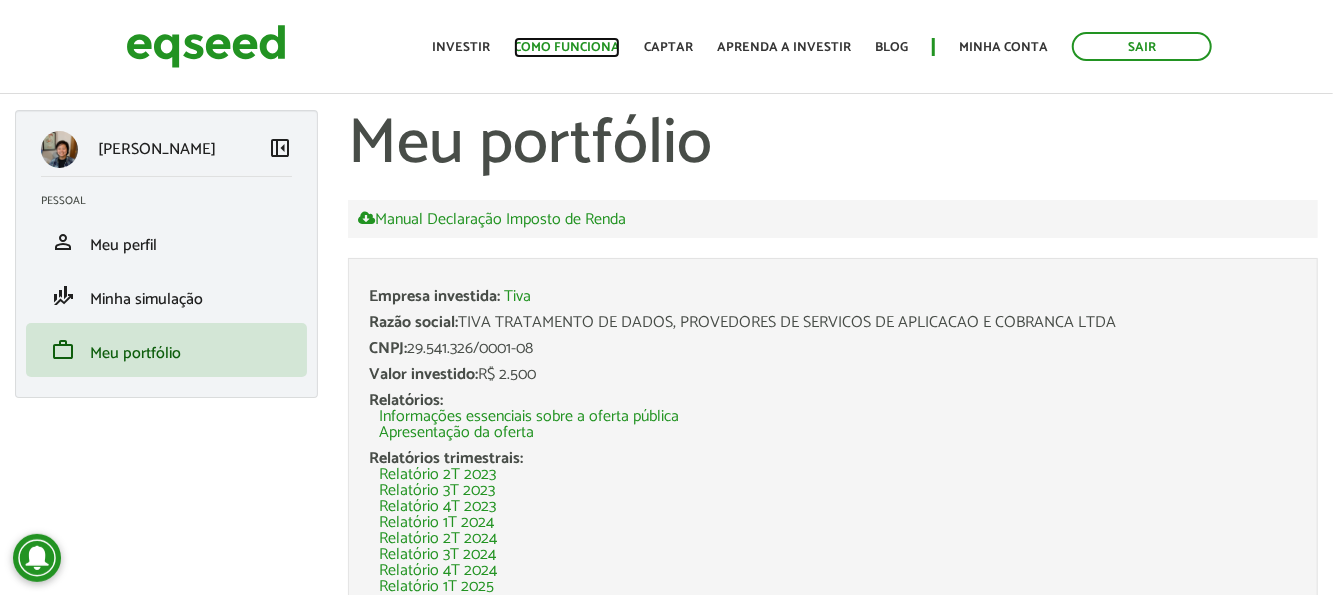 click on "Como funciona" at bounding box center [567, 47] 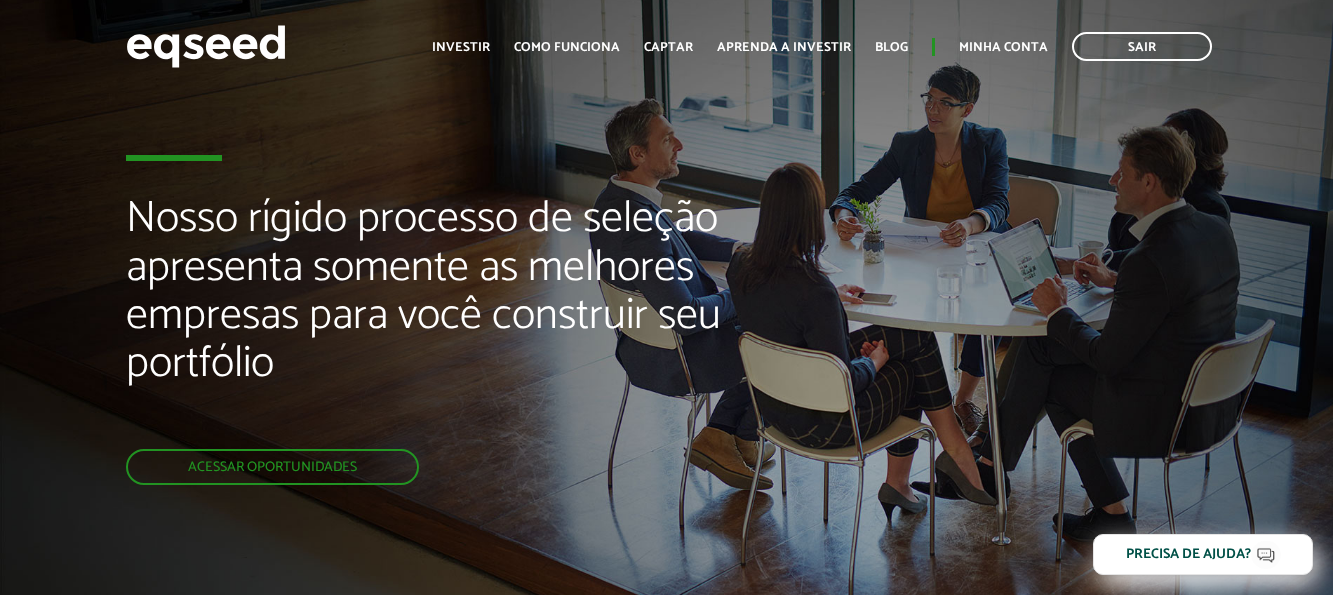 scroll, scrollTop: 0, scrollLeft: 0, axis: both 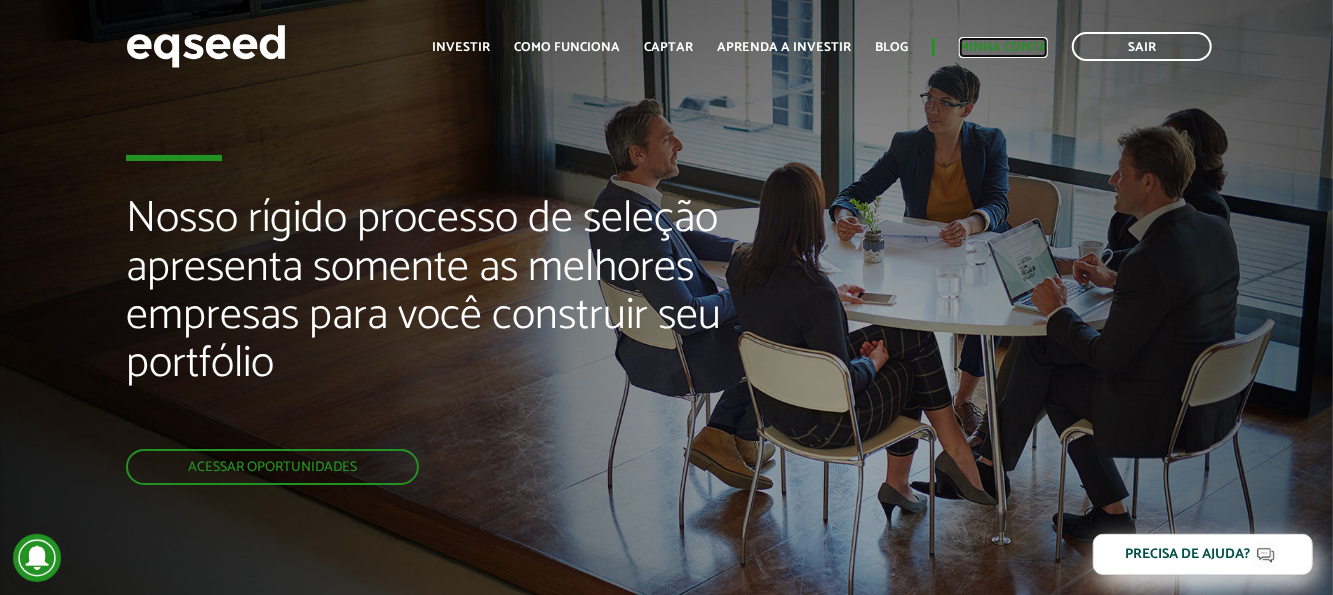 click on "Minha conta" at bounding box center [1003, 47] 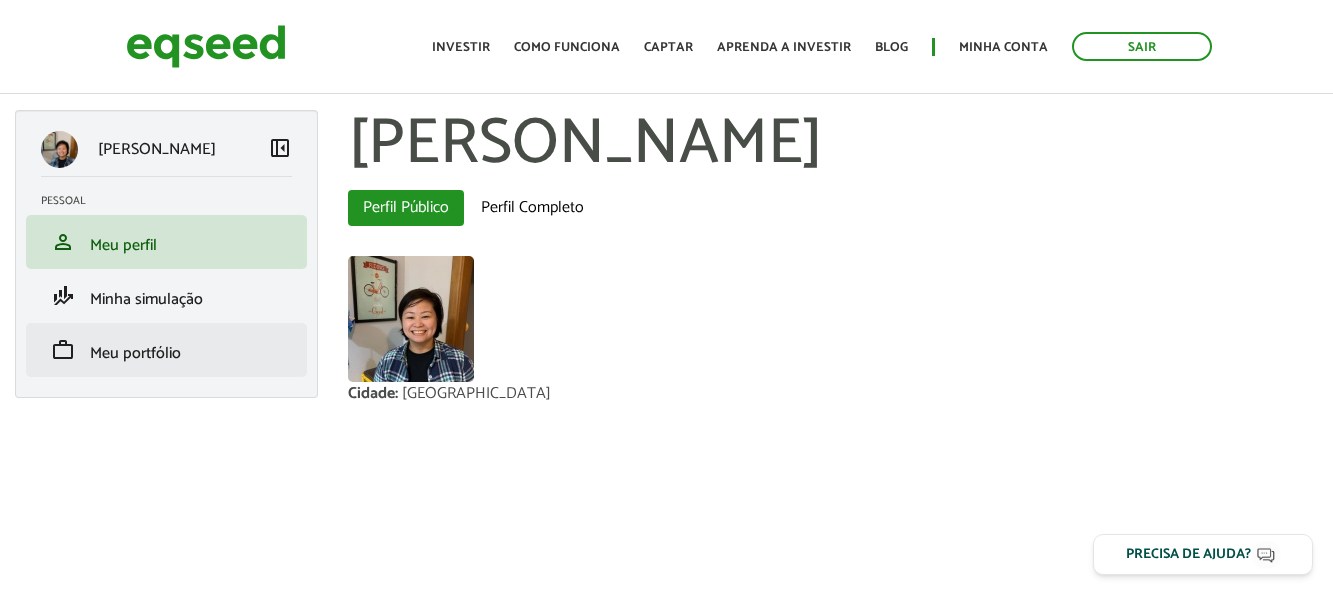 scroll, scrollTop: 0, scrollLeft: 0, axis: both 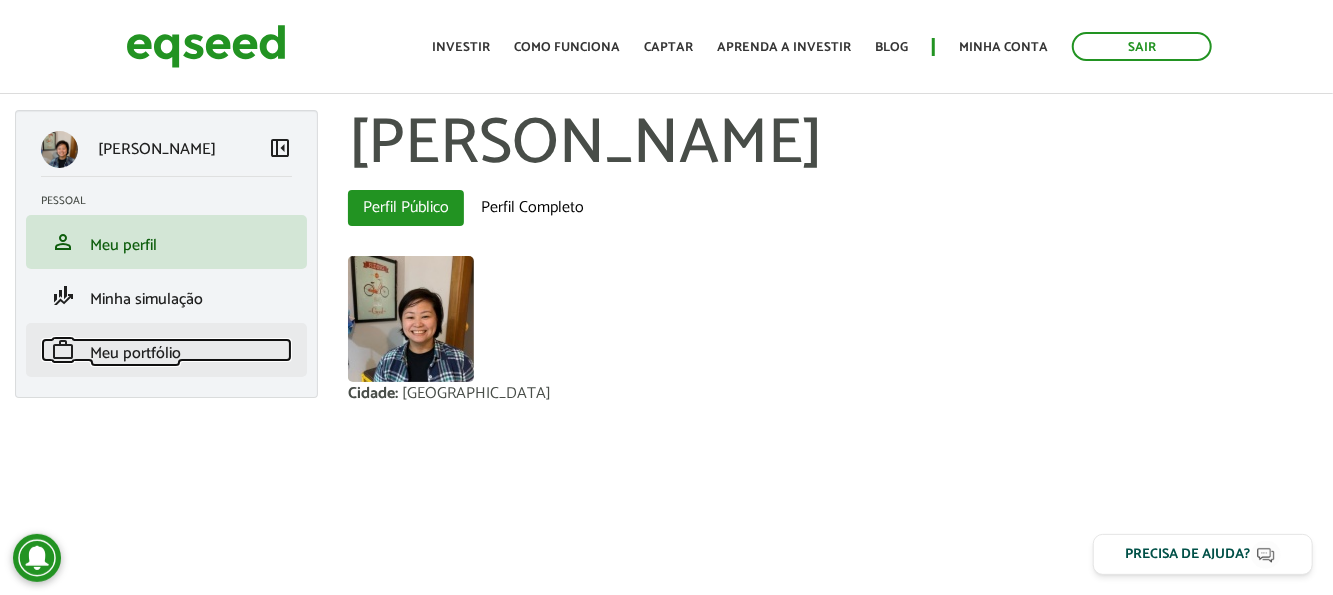 click on "Meu portfólio" at bounding box center (135, 353) 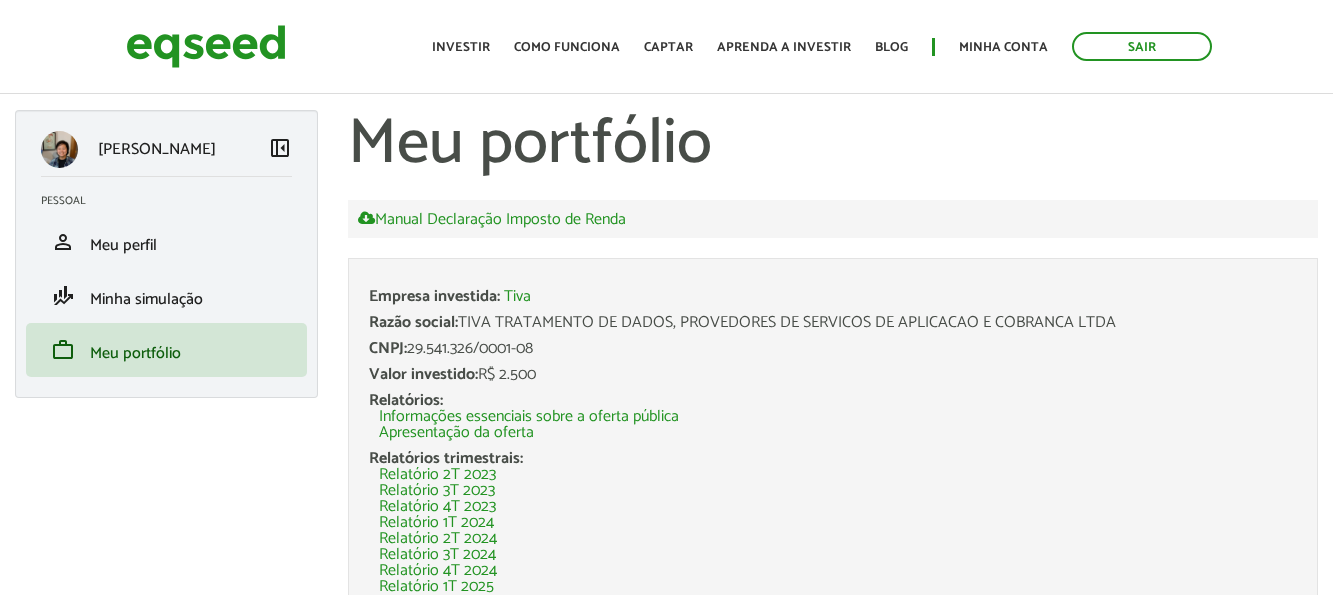 scroll, scrollTop: 0, scrollLeft: 0, axis: both 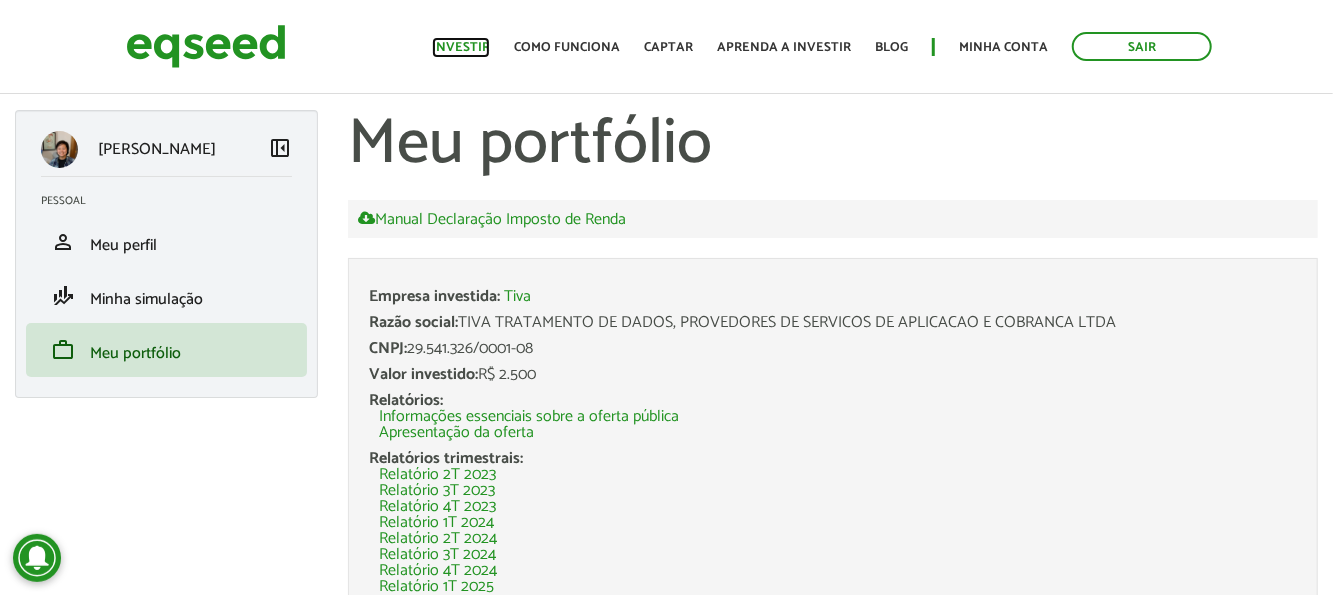 click on "Investir" at bounding box center (461, 47) 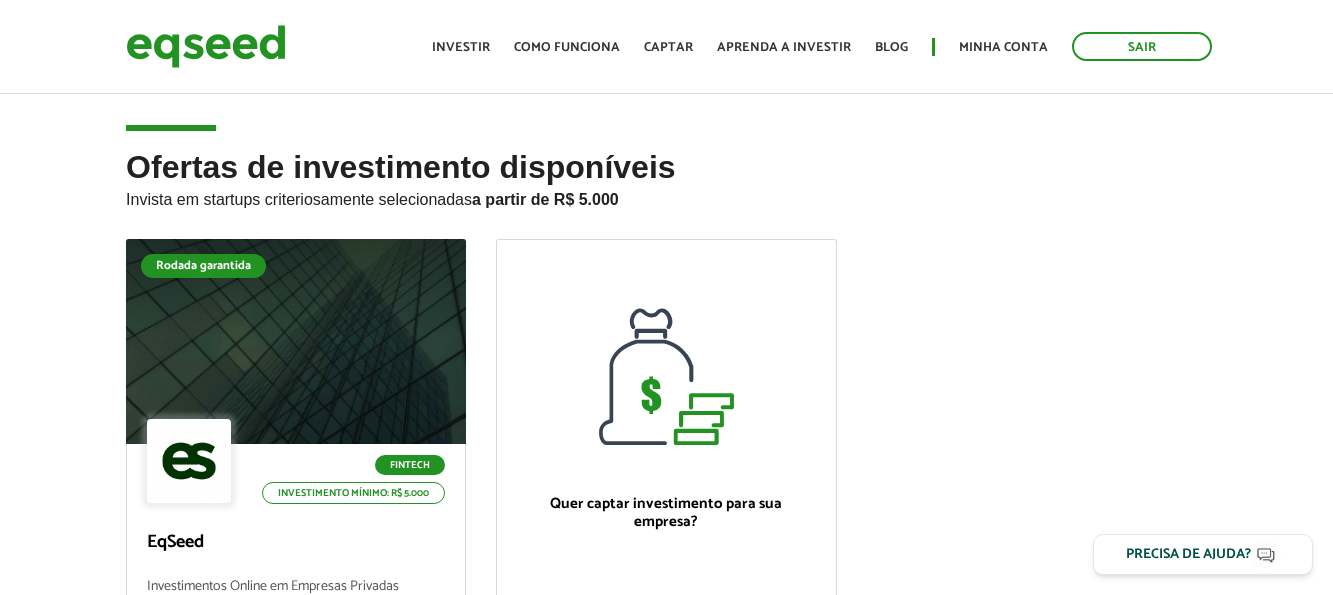 scroll, scrollTop: 0, scrollLeft: 0, axis: both 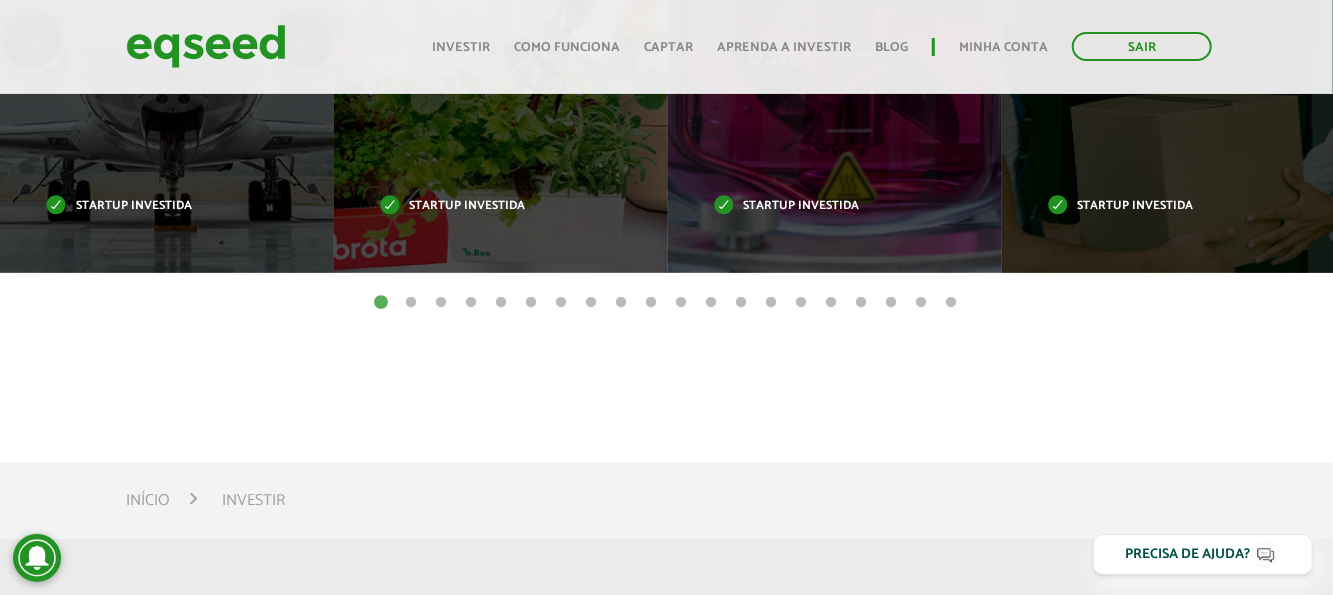 click on "2" at bounding box center (412, 303) 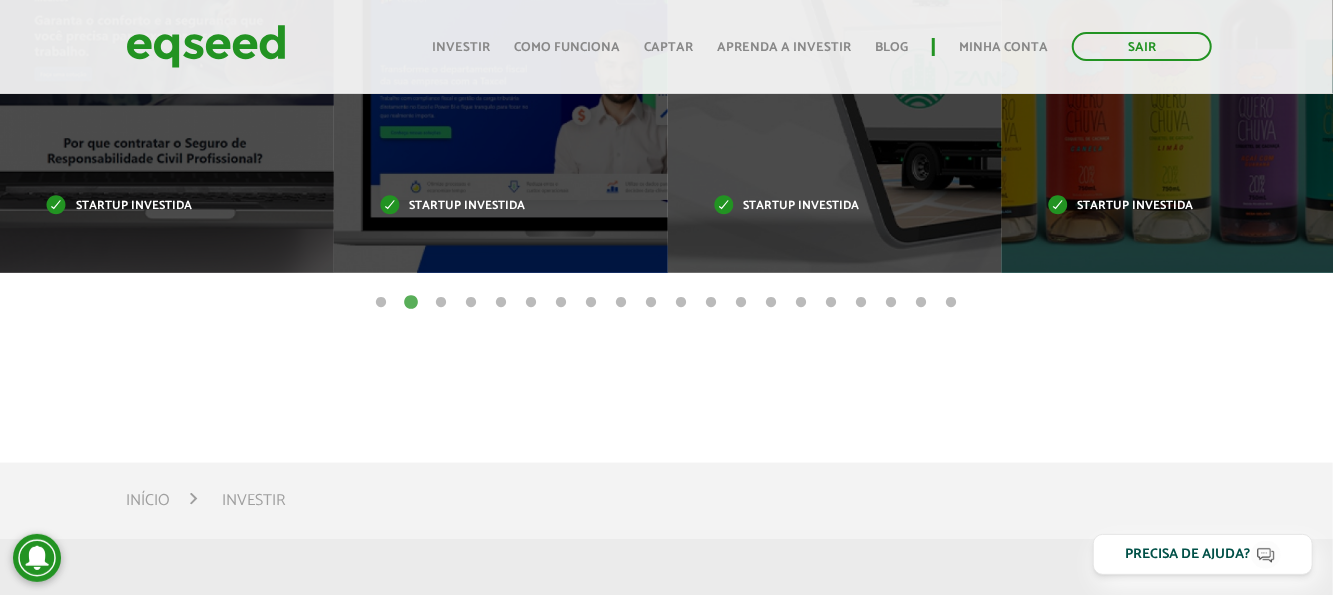 scroll, scrollTop: 800, scrollLeft: 0, axis: vertical 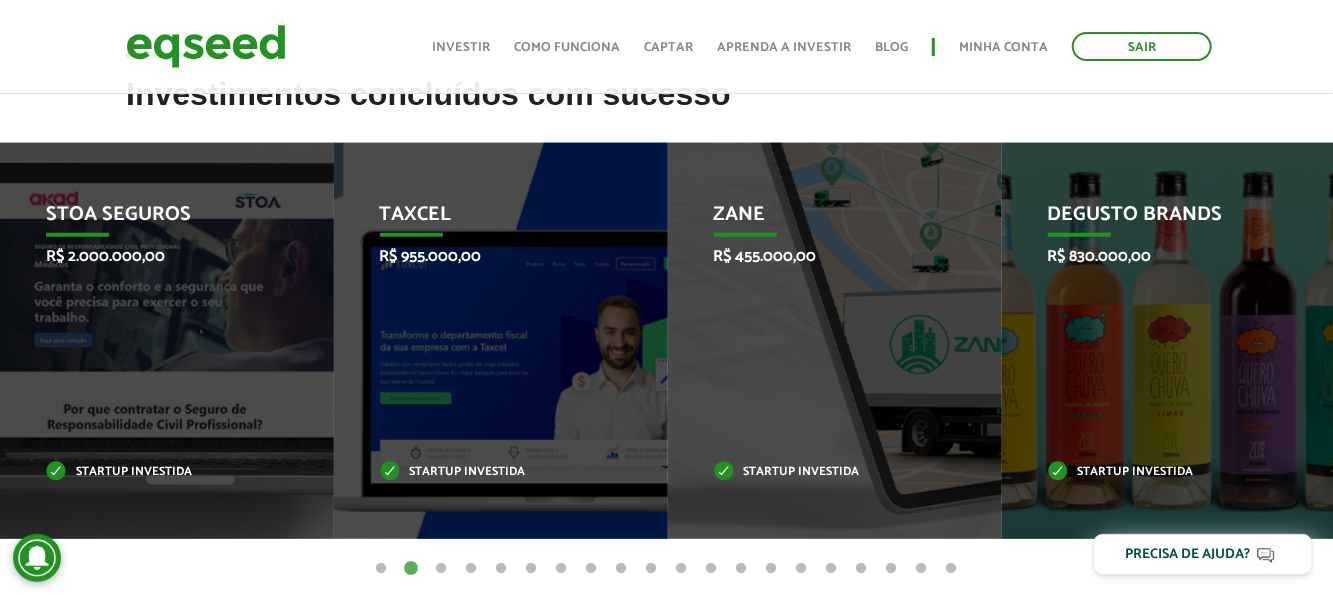 click on "3" at bounding box center [442, 569] 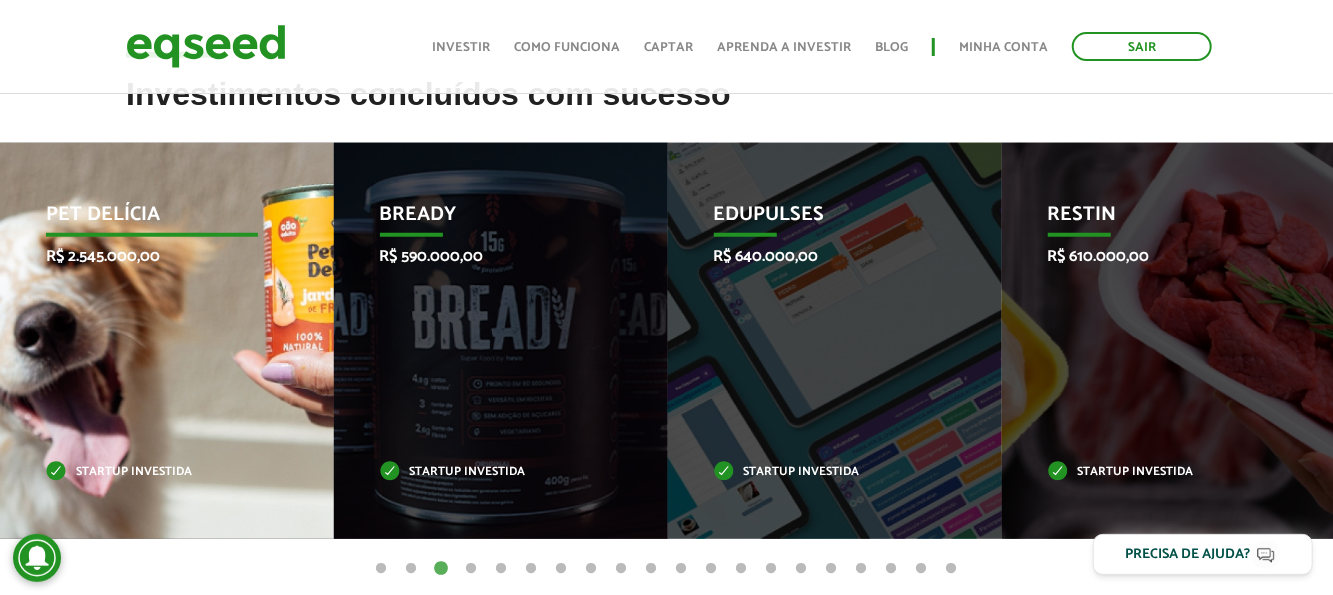 click on "Pet Delícia
R$ 2.545.000,00
Startup investida" at bounding box center (152, 341) 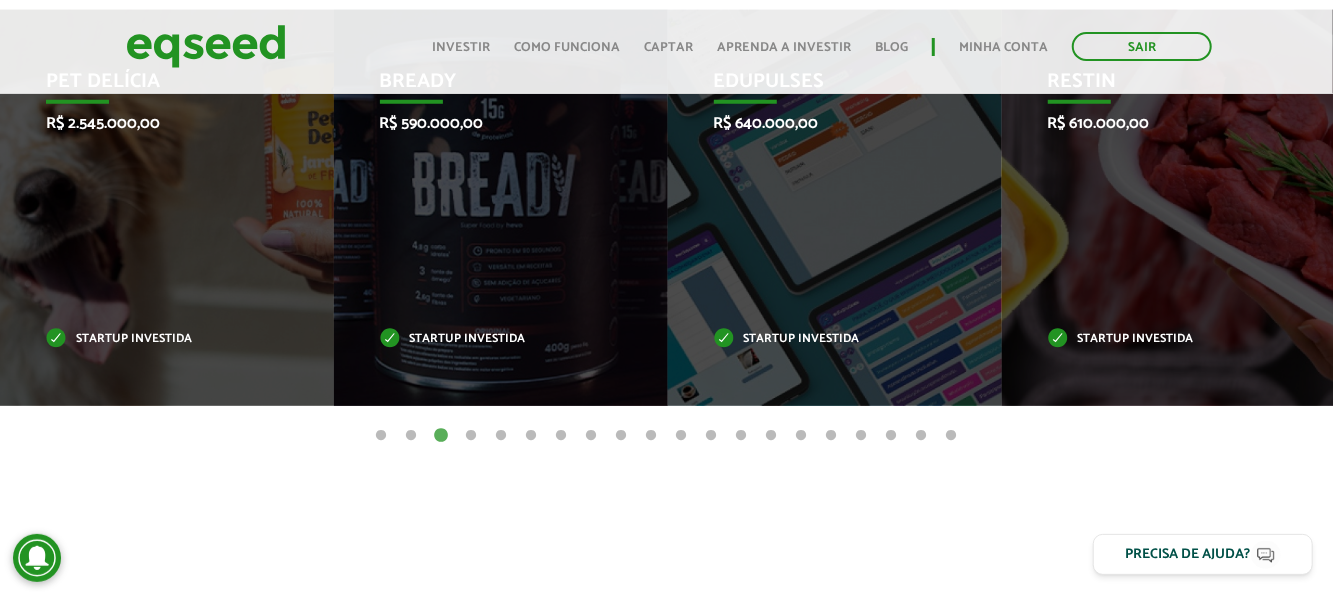 scroll, scrollTop: 1333, scrollLeft: 0, axis: vertical 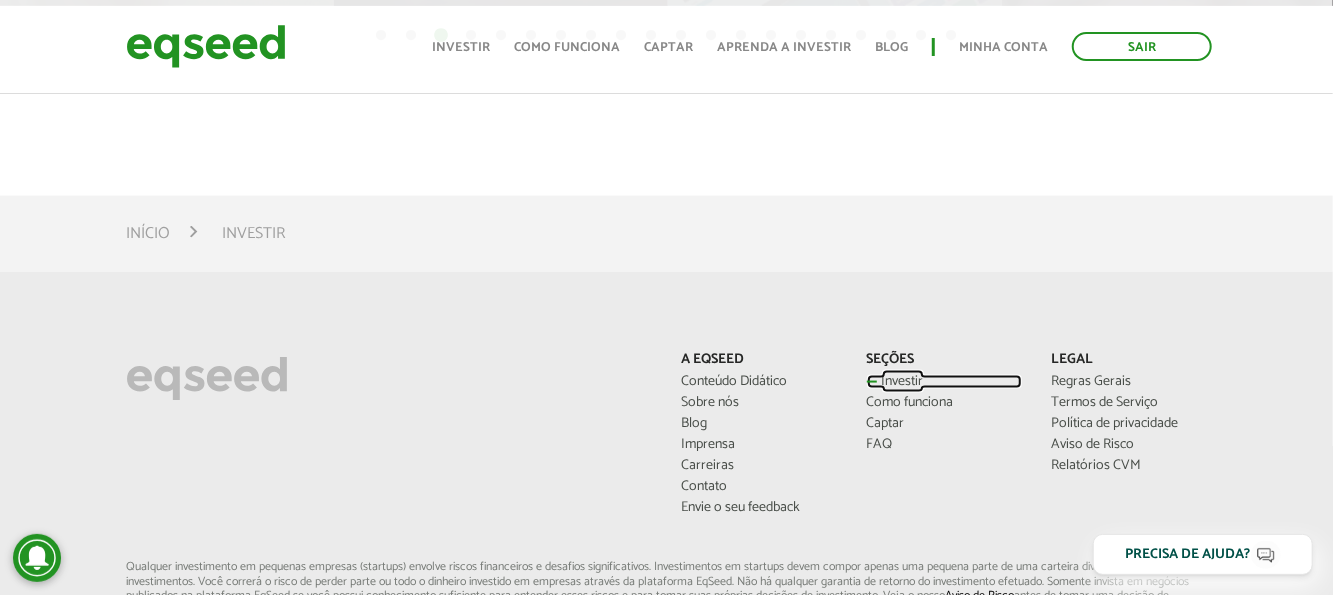 click on "Investir" at bounding box center [944, 382] 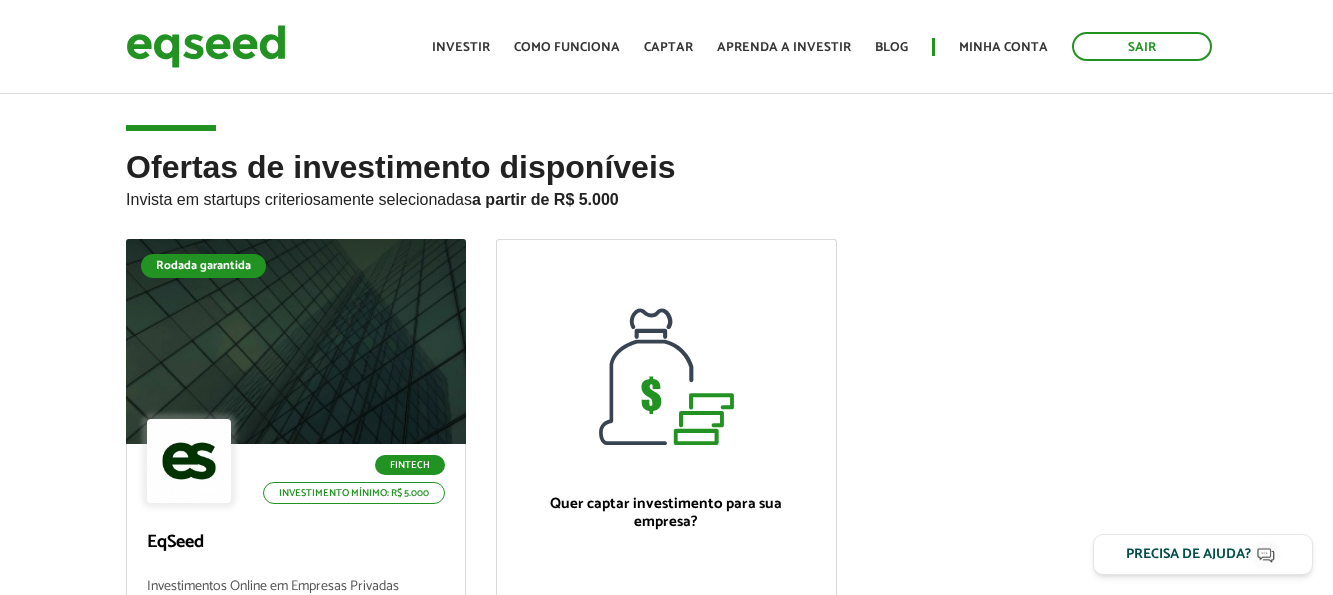 scroll, scrollTop: 0, scrollLeft: 0, axis: both 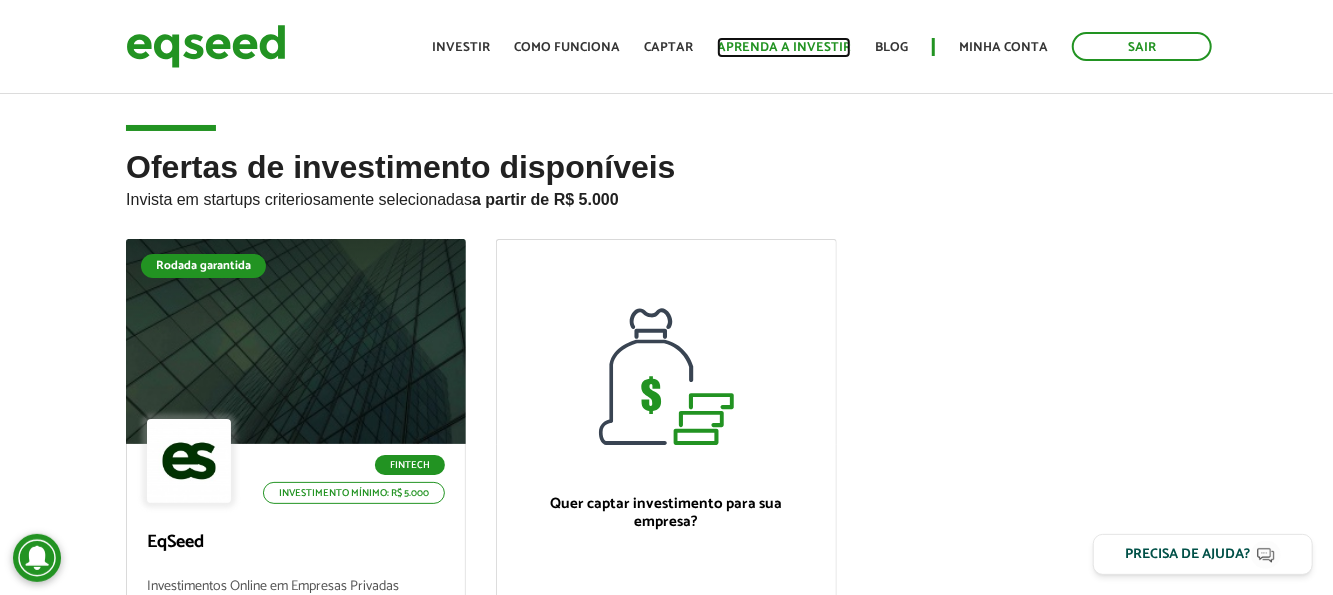 click on "Aprenda a investir" at bounding box center [784, 47] 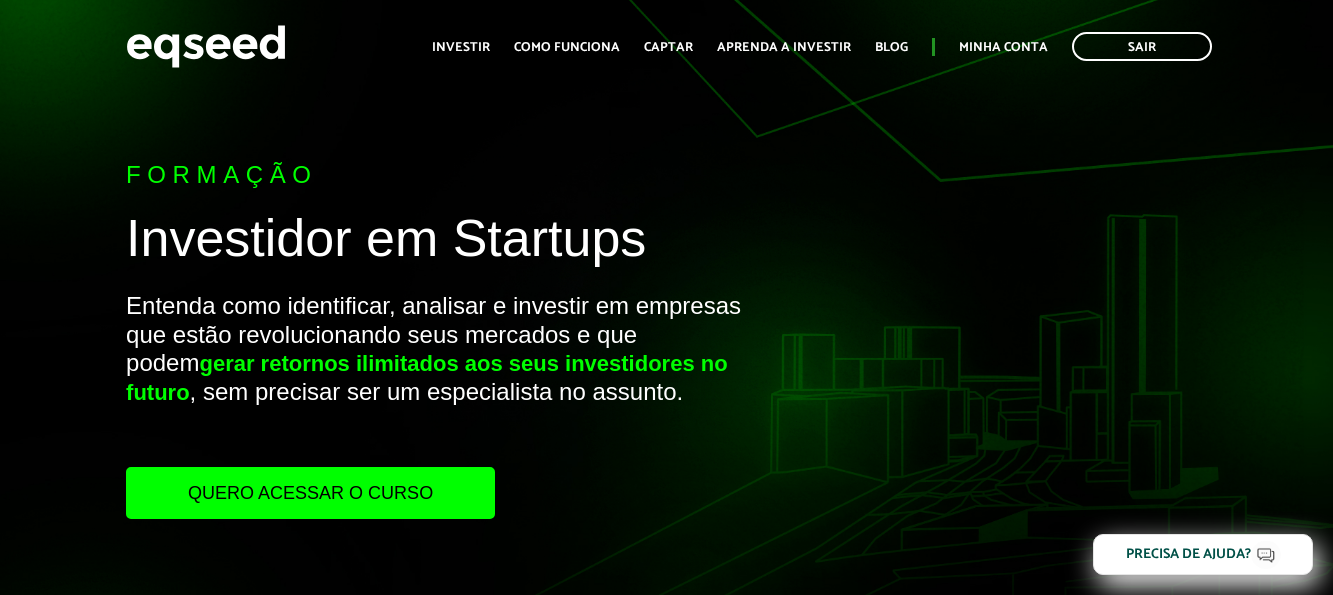 scroll, scrollTop: 0, scrollLeft: 0, axis: both 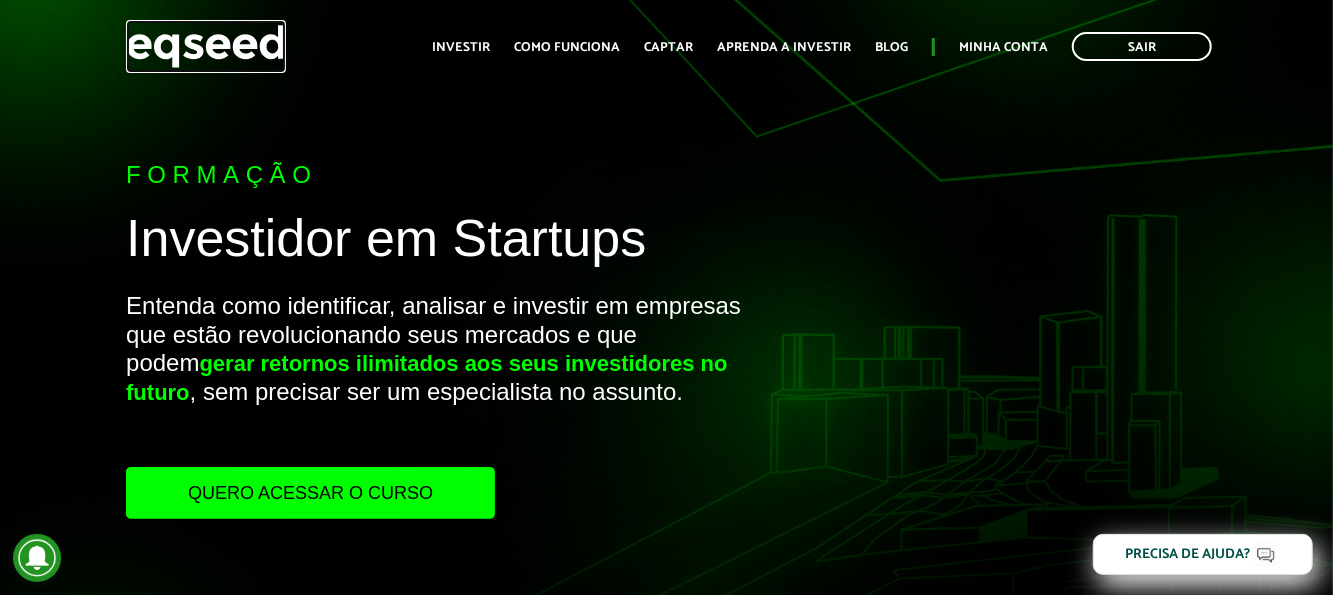 click at bounding box center (206, 46) 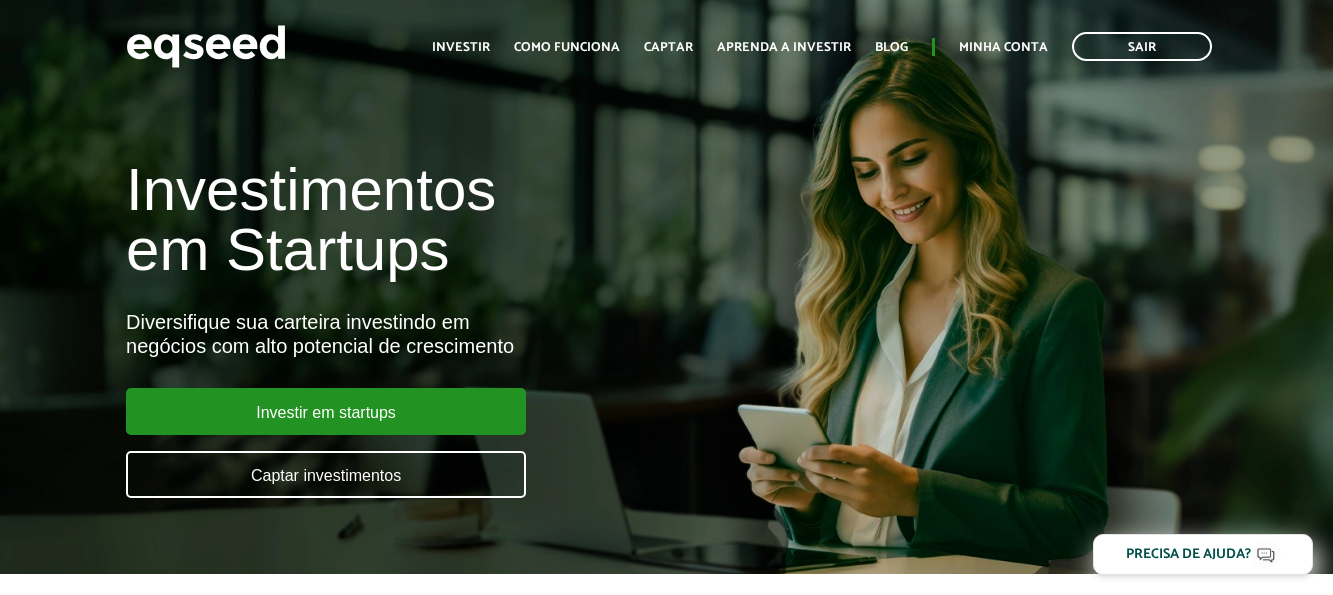 scroll, scrollTop: 0, scrollLeft: 0, axis: both 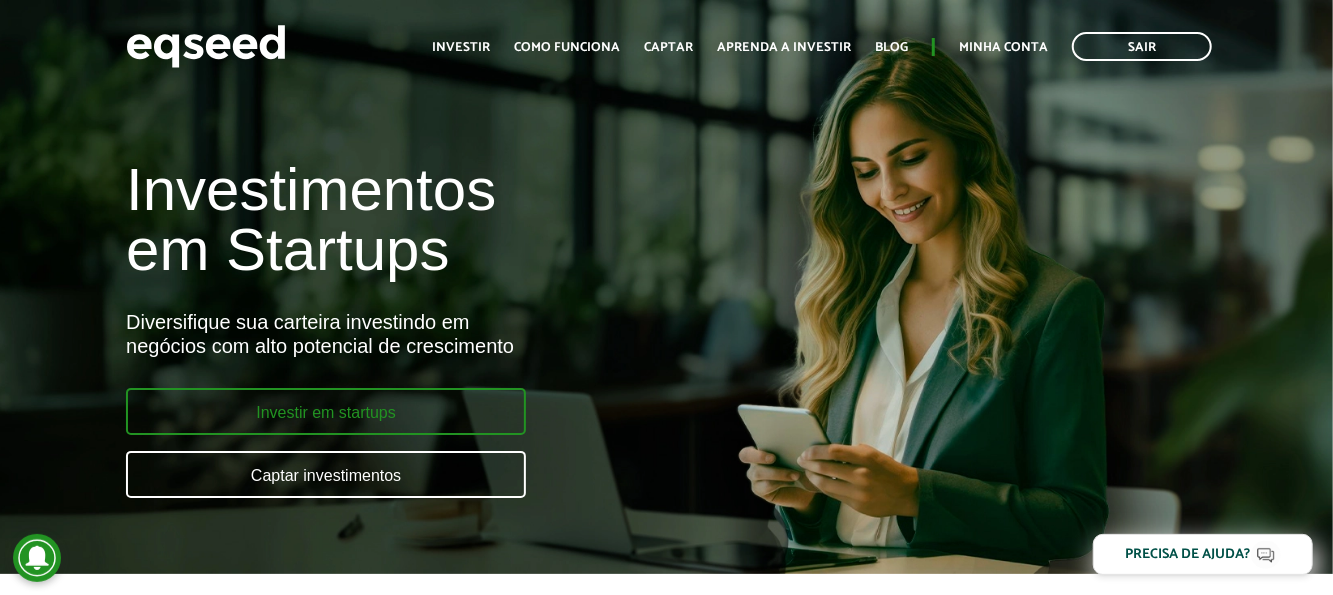 click on "Investir em startups" at bounding box center [326, 411] 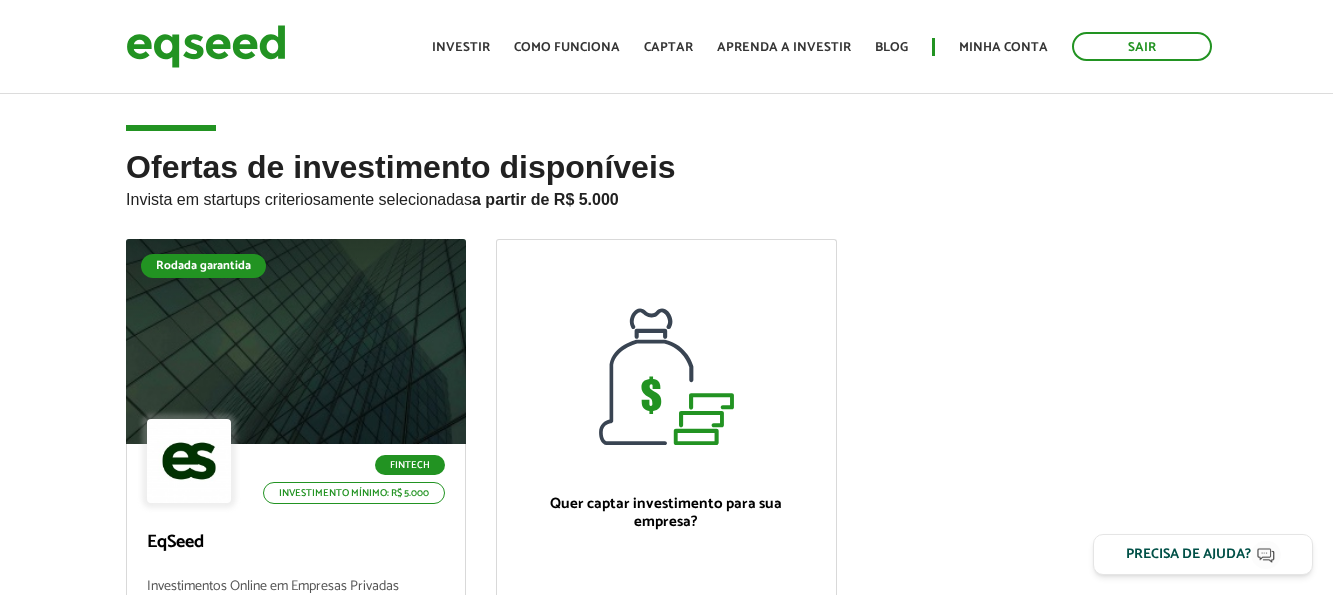 scroll, scrollTop: 0, scrollLeft: 0, axis: both 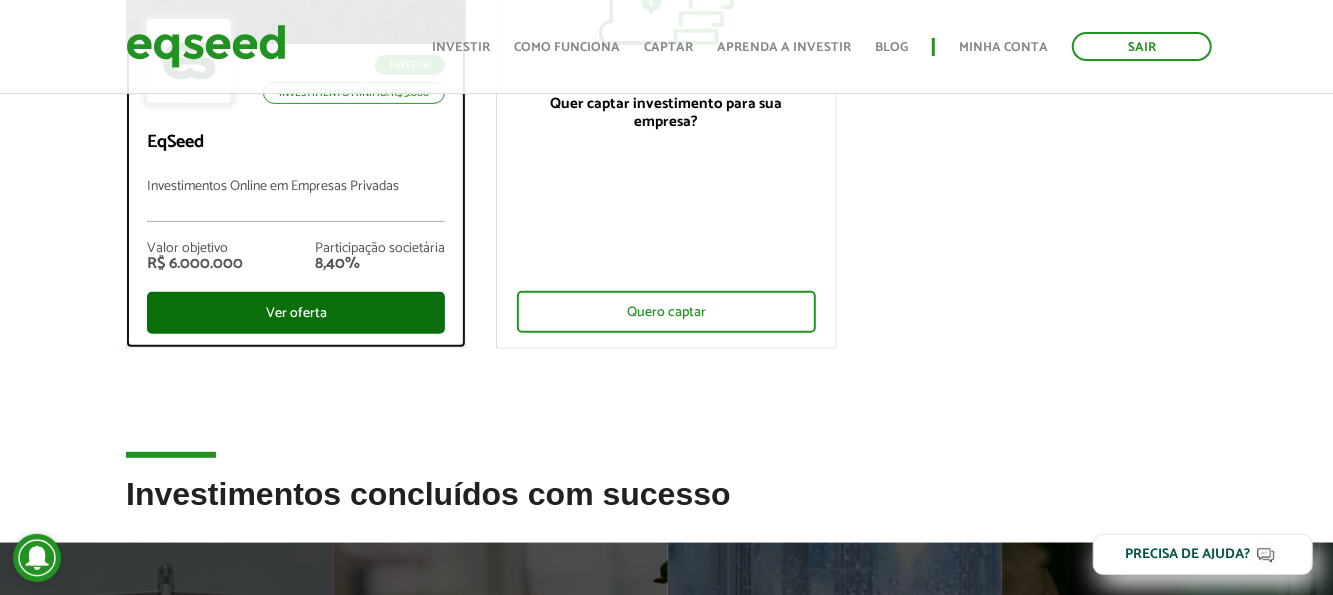 click on "Ver oferta" at bounding box center (296, 313) 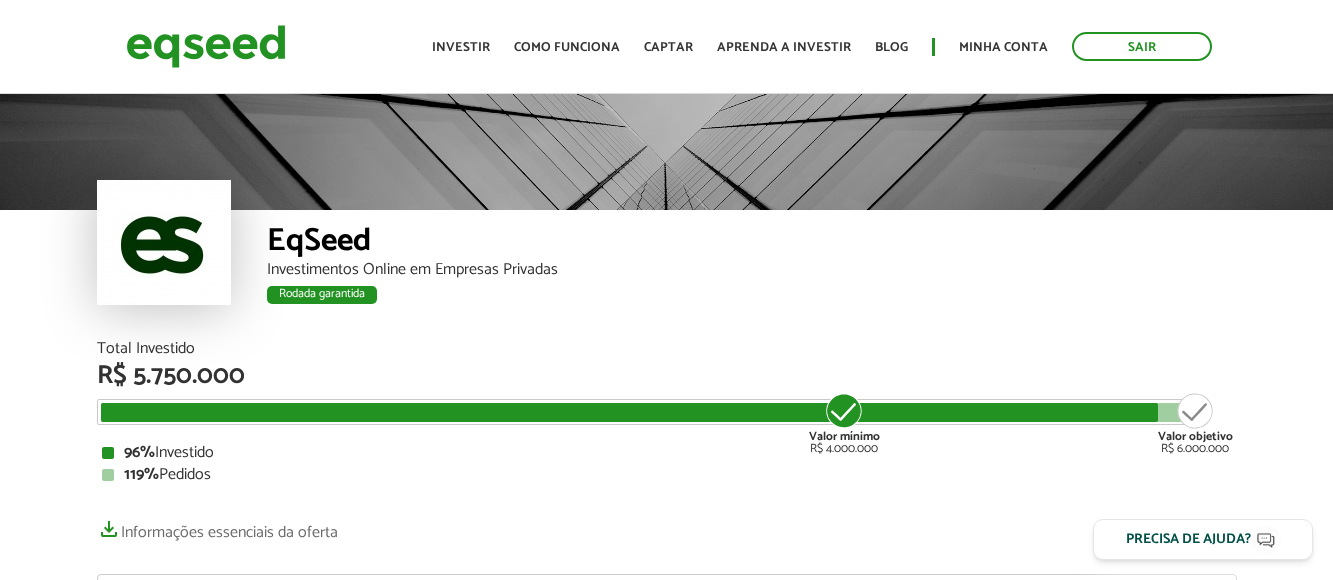 scroll, scrollTop: 0, scrollLeft: 0, axis: both 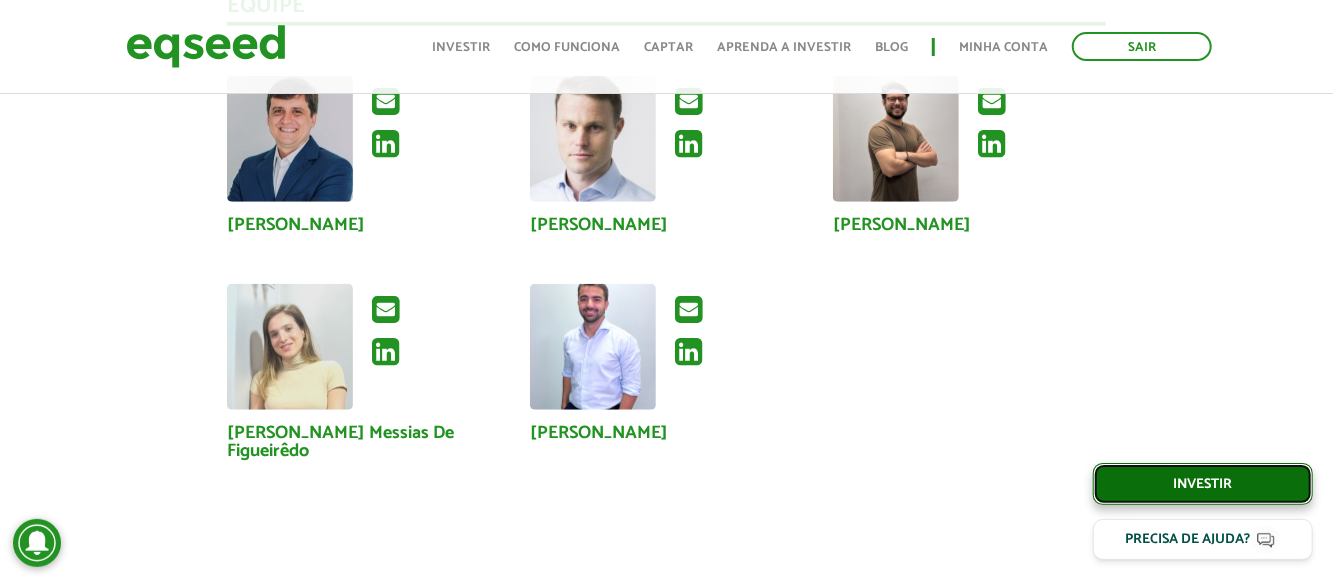 click on "Investir" at bounding box center (1203, 484) 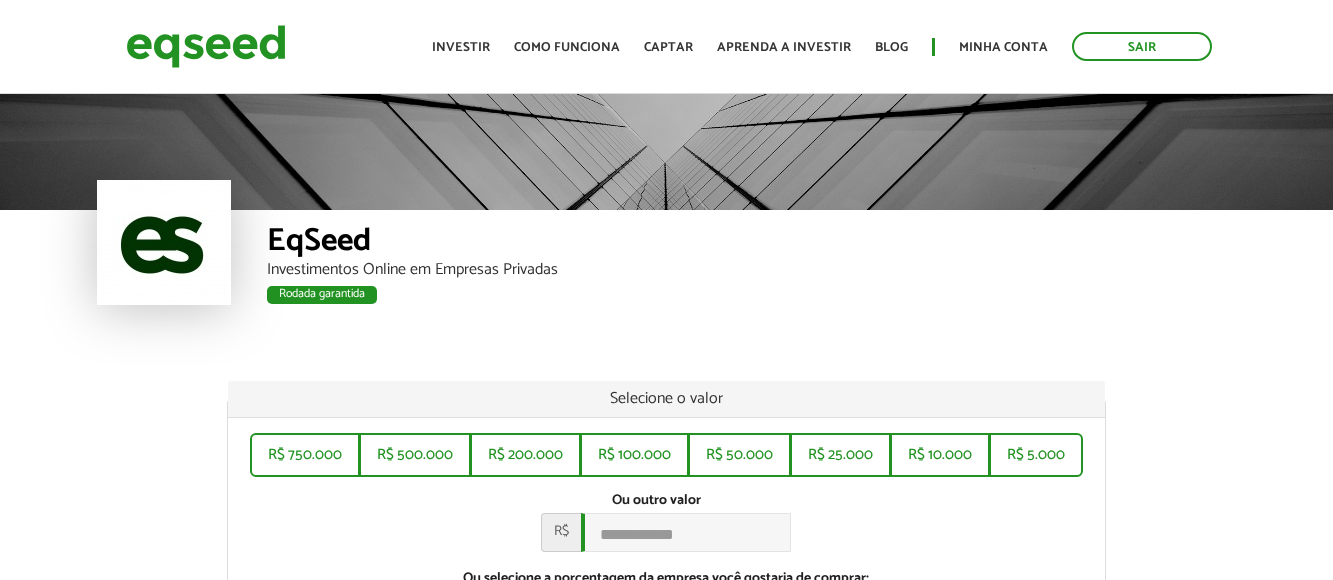 scroll, scrollTop: 0, scrollLeft: 0, axis: both 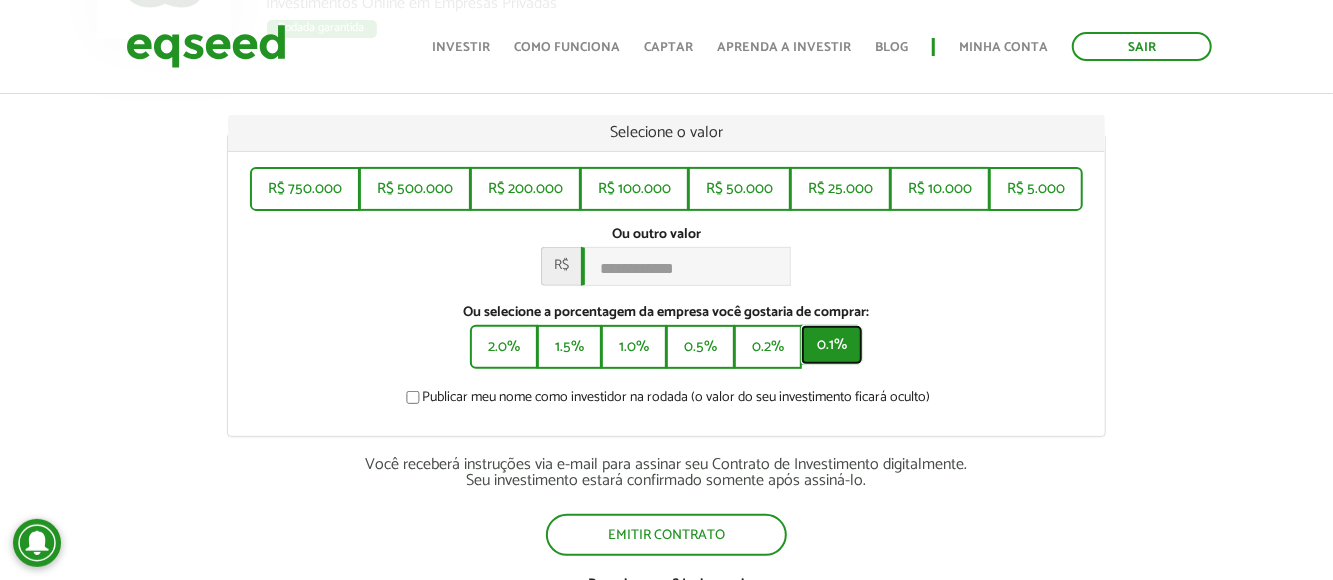 click on "0.1%" at bounding box center (832, 345) 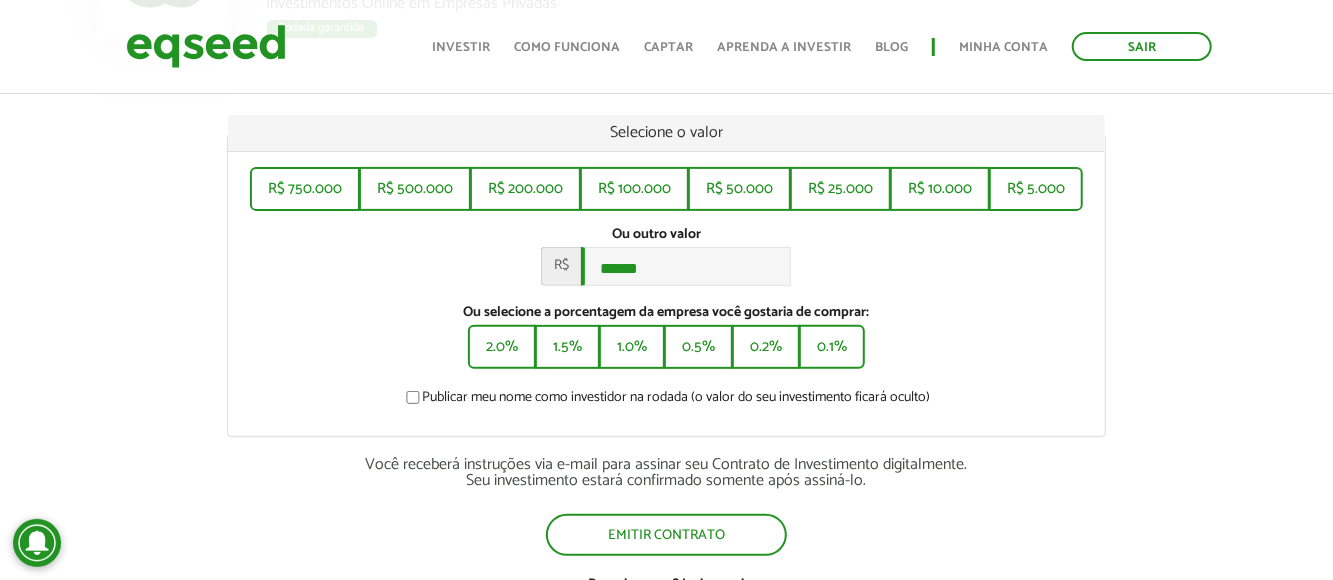 click on "R$ 750.000 R$ 500.000 R$ 200.000 R$ 100.000 R$ 50.000 R$ 25.000 R$ 10.000 R$ 5.000   Ou outro valor  *
R$ ******   Ou selecione a porcentagem da empresa você gostaria de comprar:
2.0% 1.5% 1.0% 0.5% 0.2% 0.1%   Publicar meu nome como investidor na rodada (o valor do seu investimento ficará oculto)" at bounding box center (666, 294) 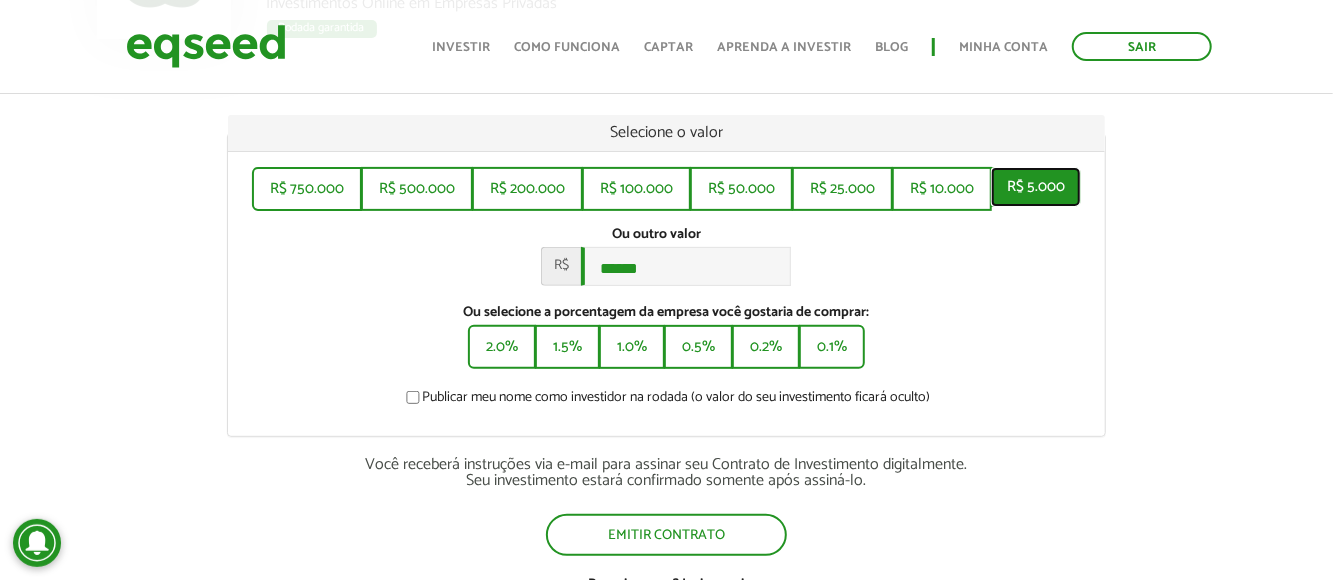 click on "R$ 5.000" at bounding box center (1036, 187) 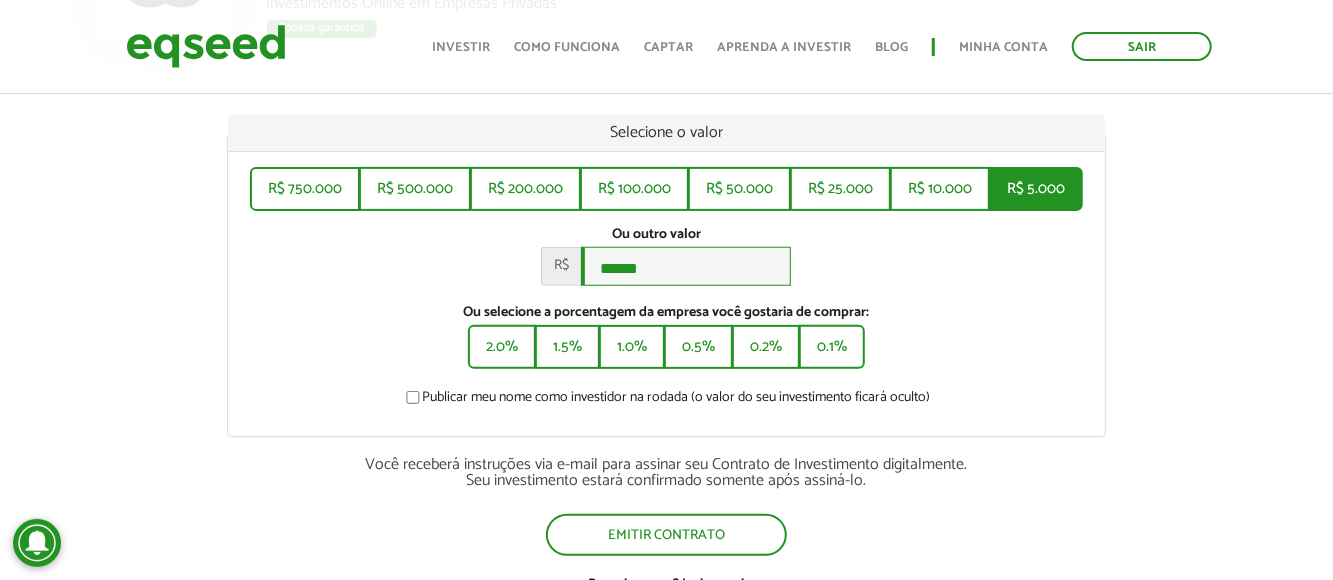type on "*****" 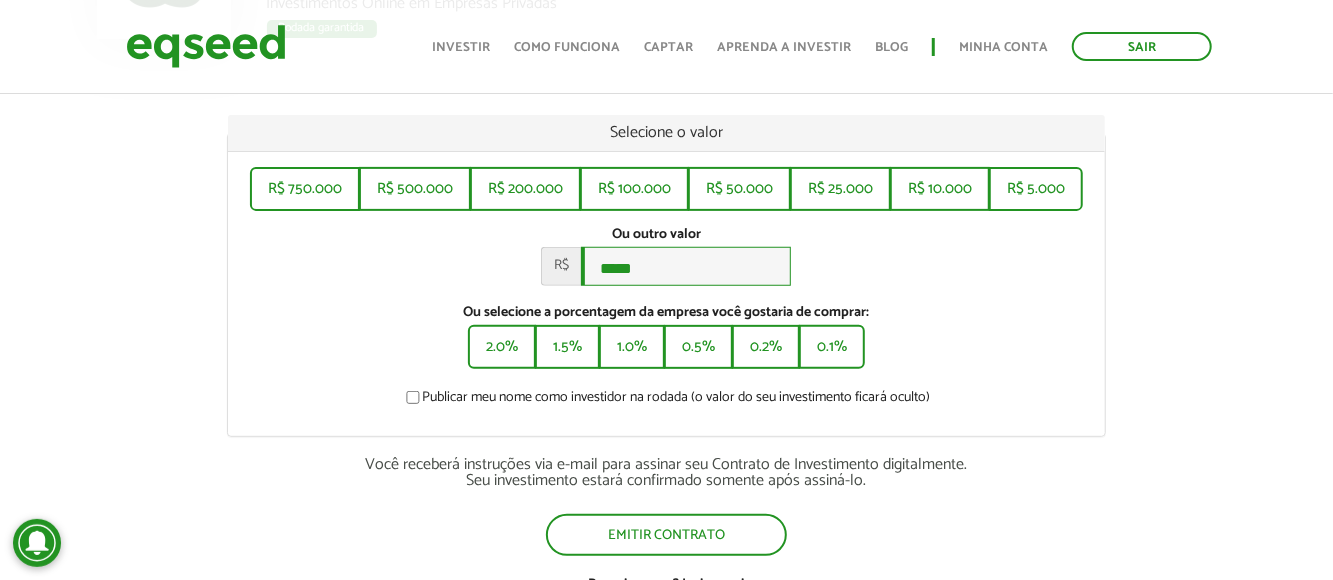 scroll, scrollTop: 0, scrollLeft: 0, axis: both 